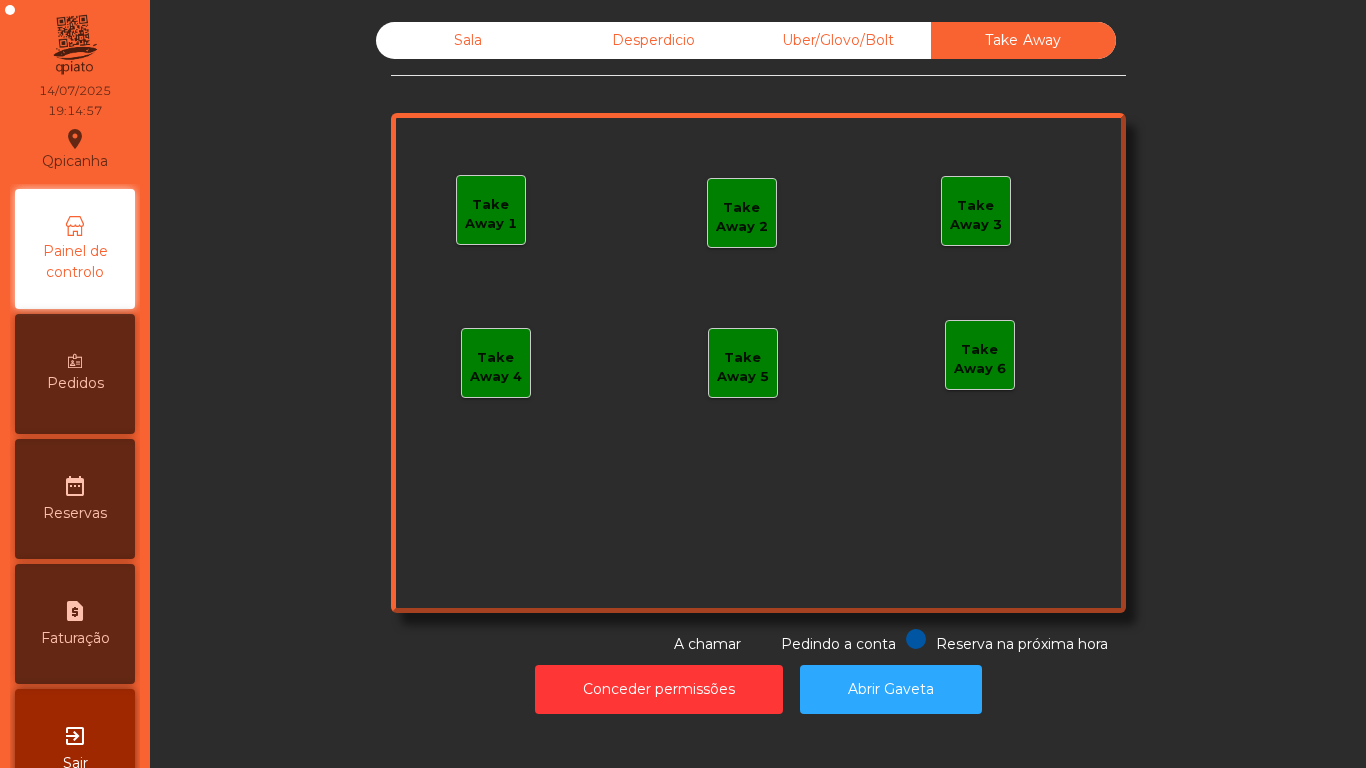 scroll, scrollTop: 0, scrollLeft: 0, axis: both 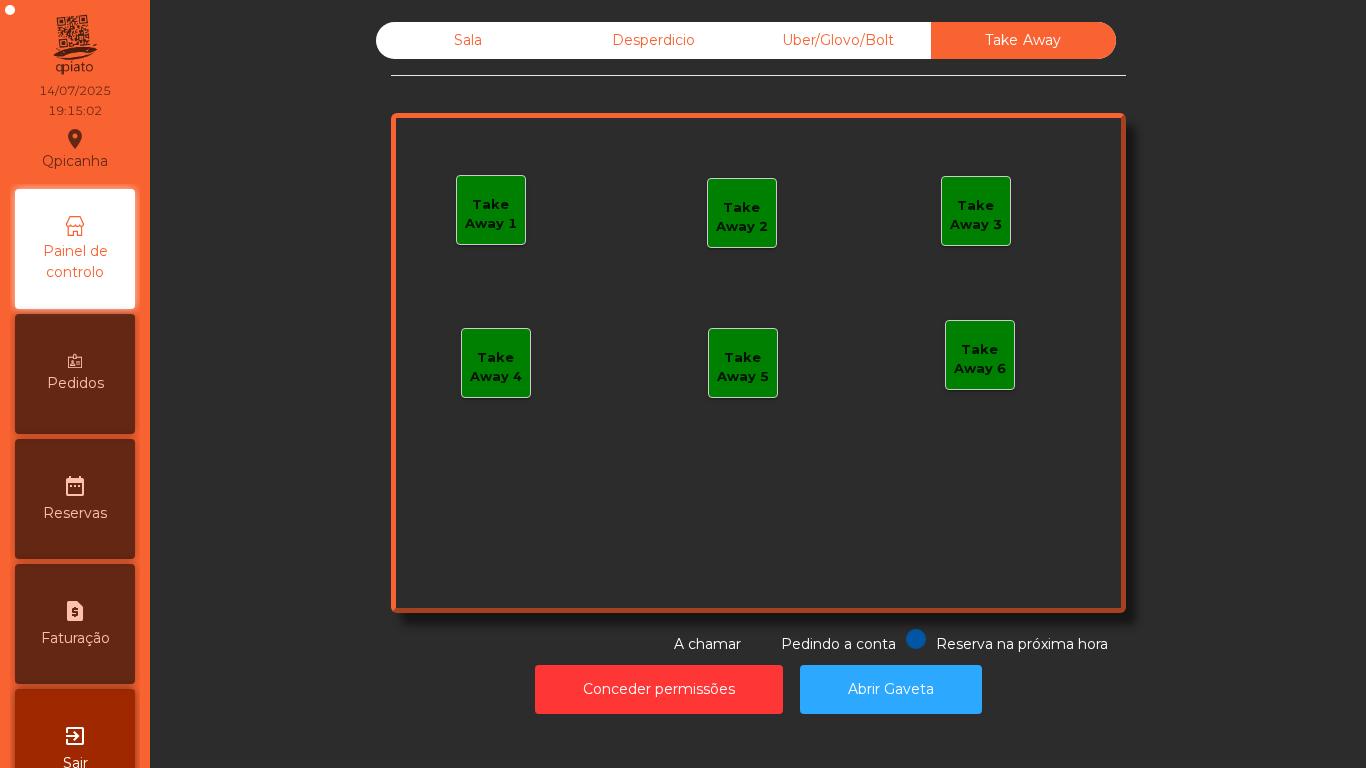 click on "Sala" 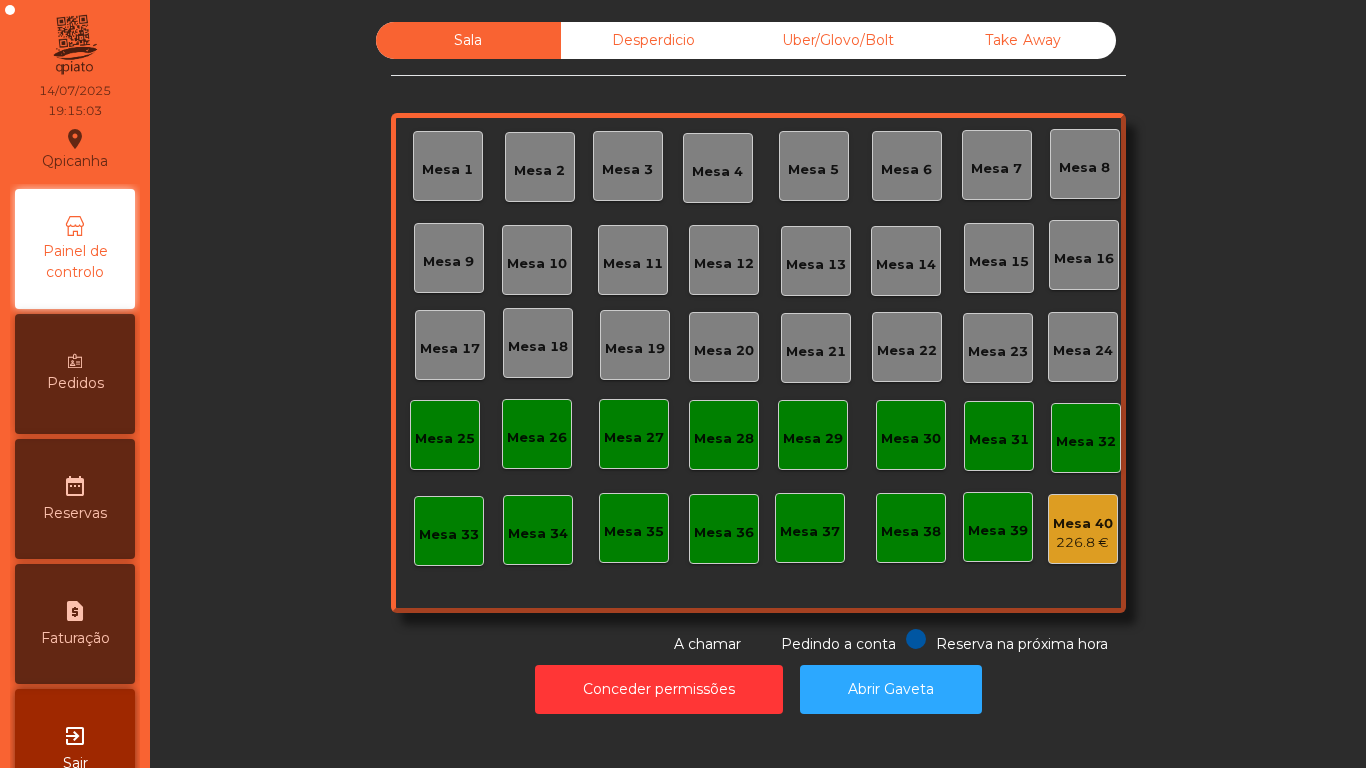 click on "Mesa 1" 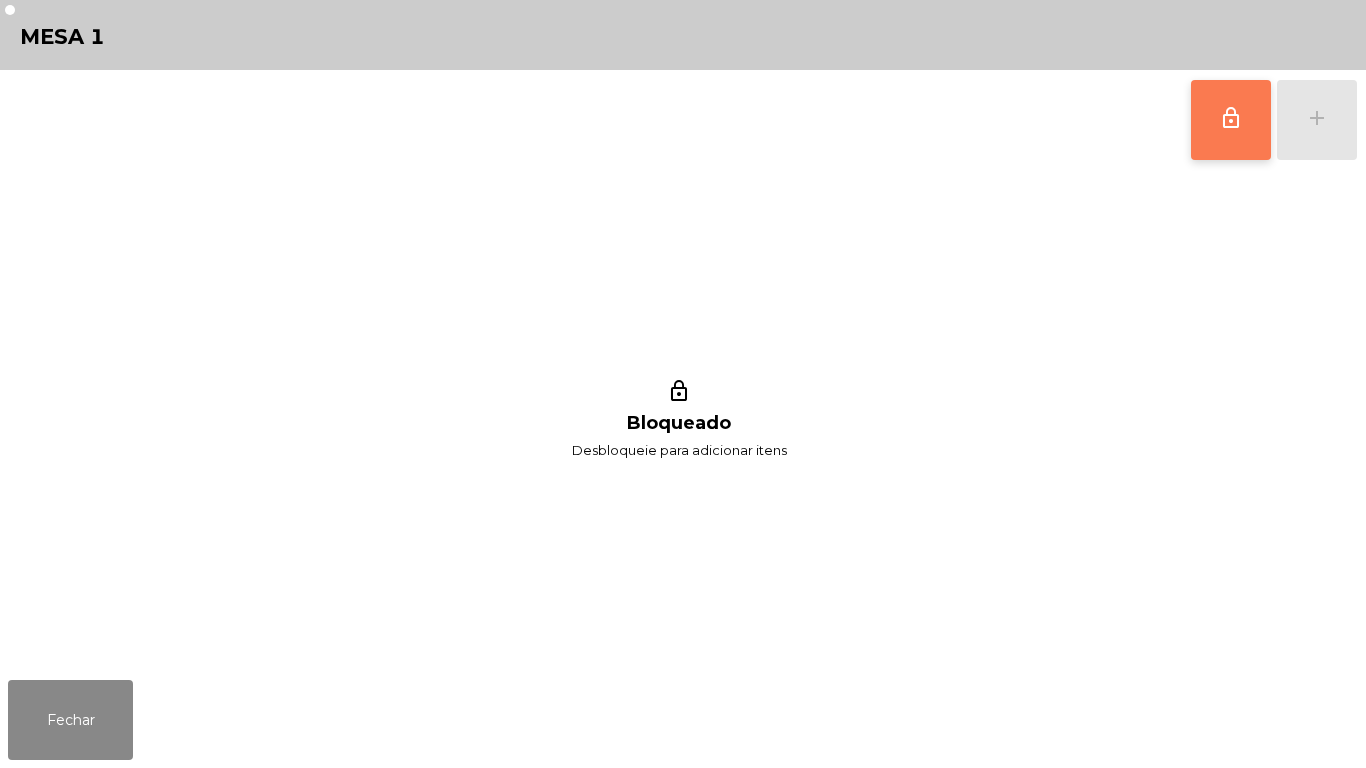 click on "lock_outline" 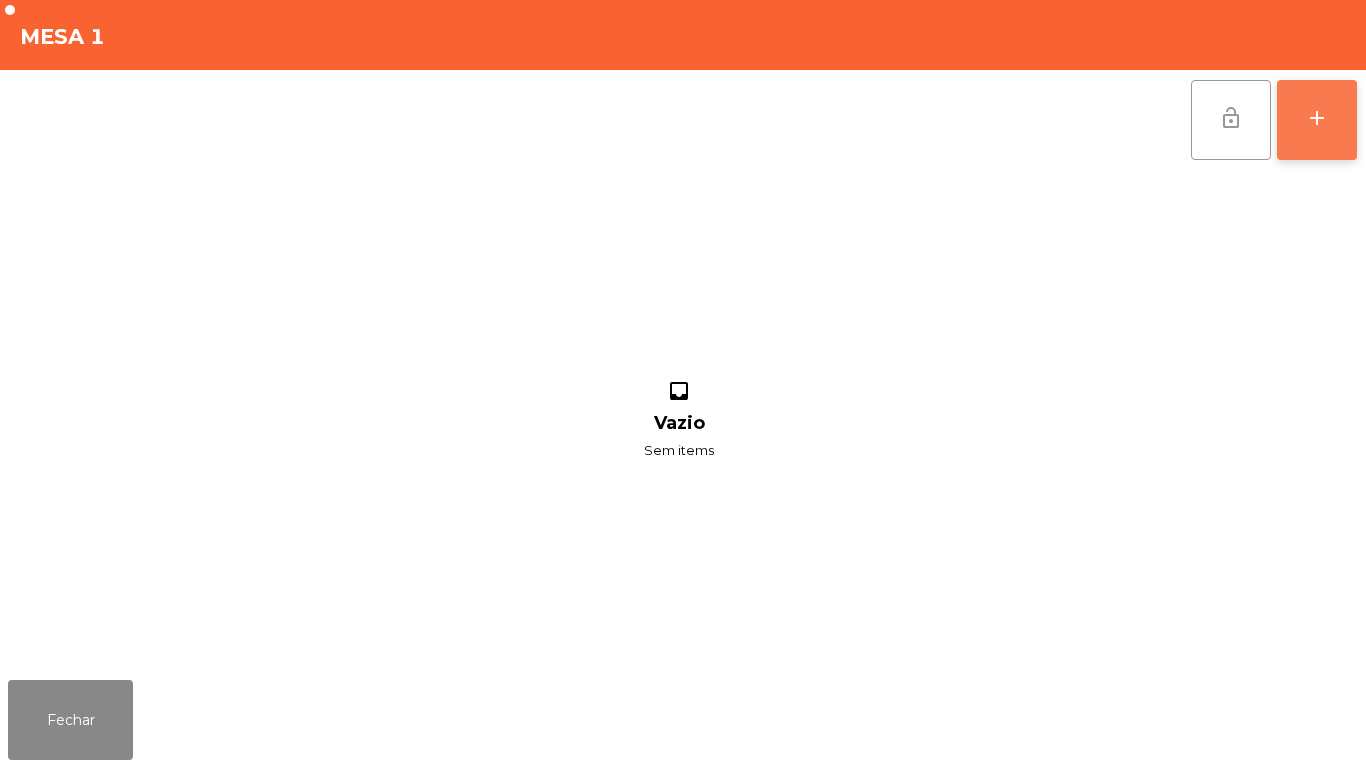 click on "add" 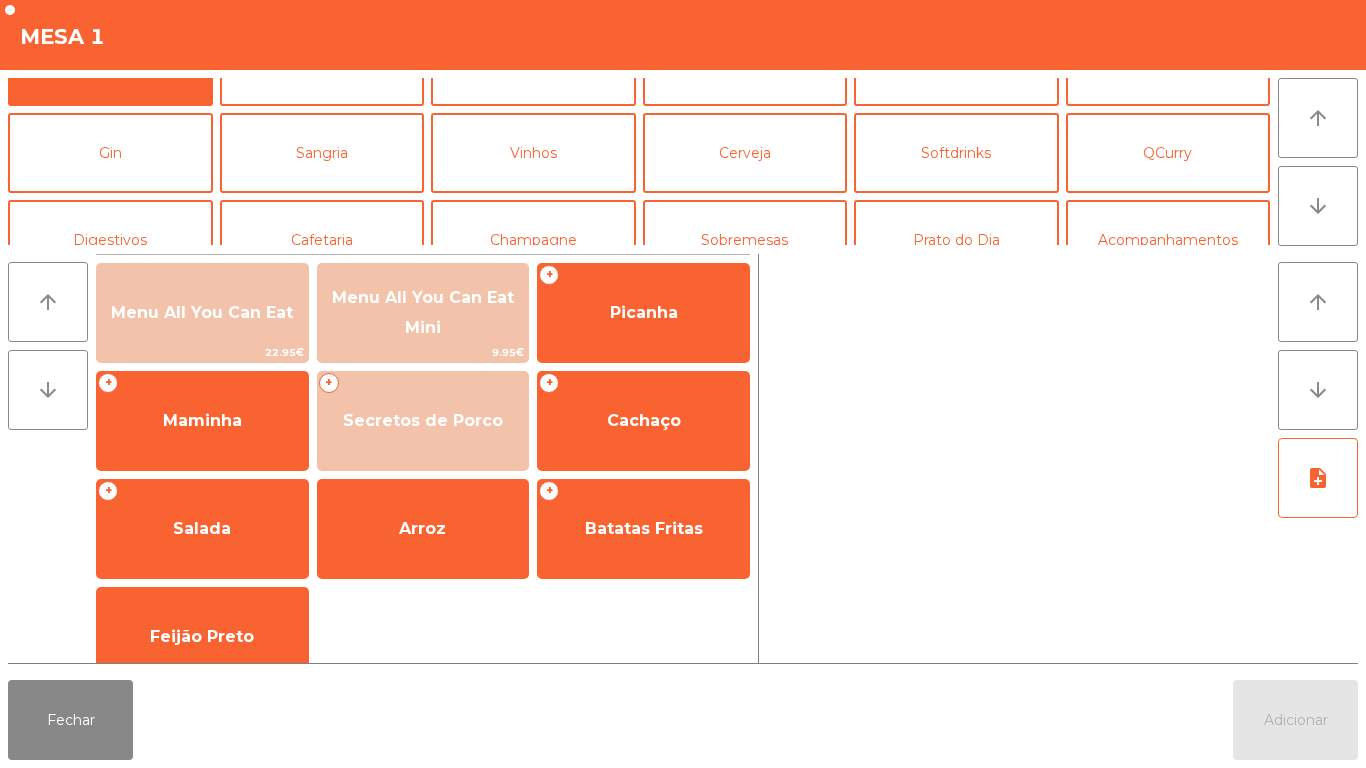 scroll, scrollTop: 55, scrollLeft: 0, axis: vertical 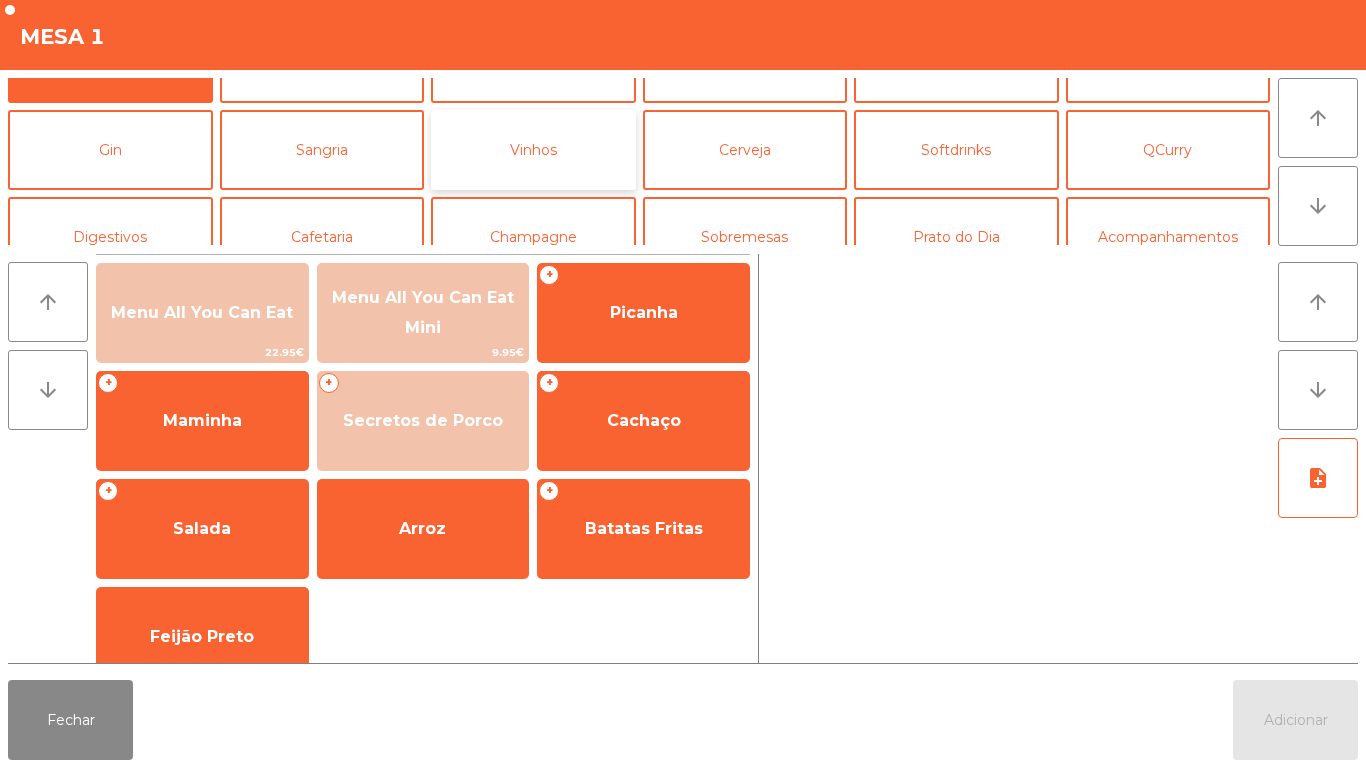 click on "Vinhos" 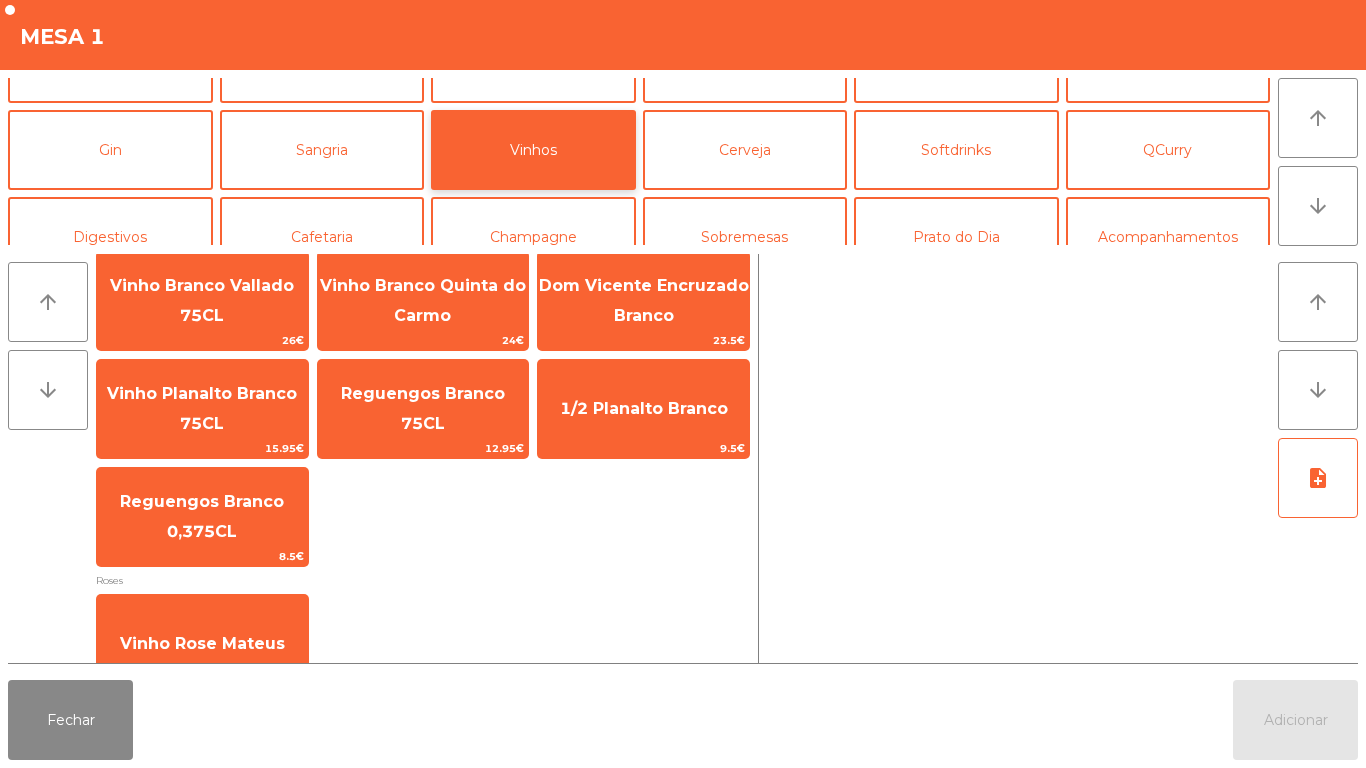 scroll, scrollTop: 442, scrollLeft: 0, axis: vertical 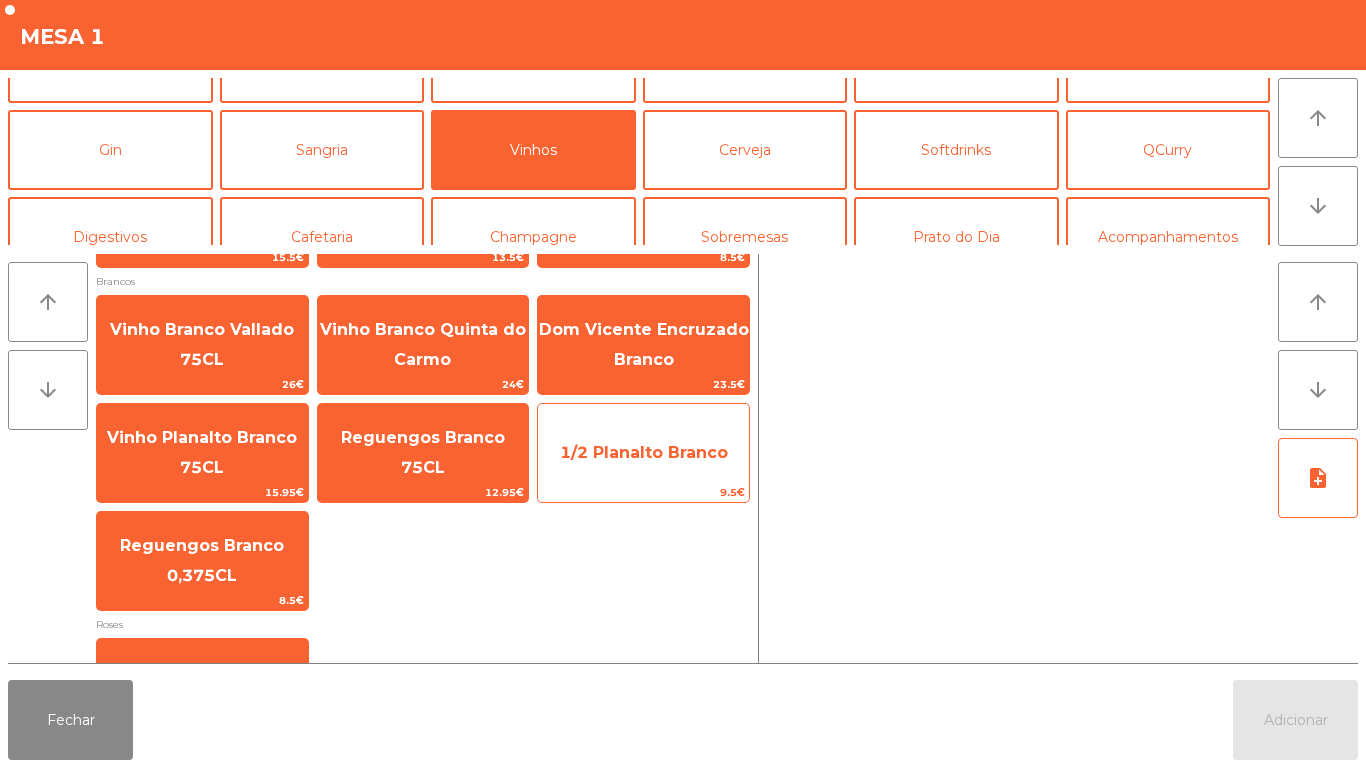 click on "1/2 Planalto Branco" 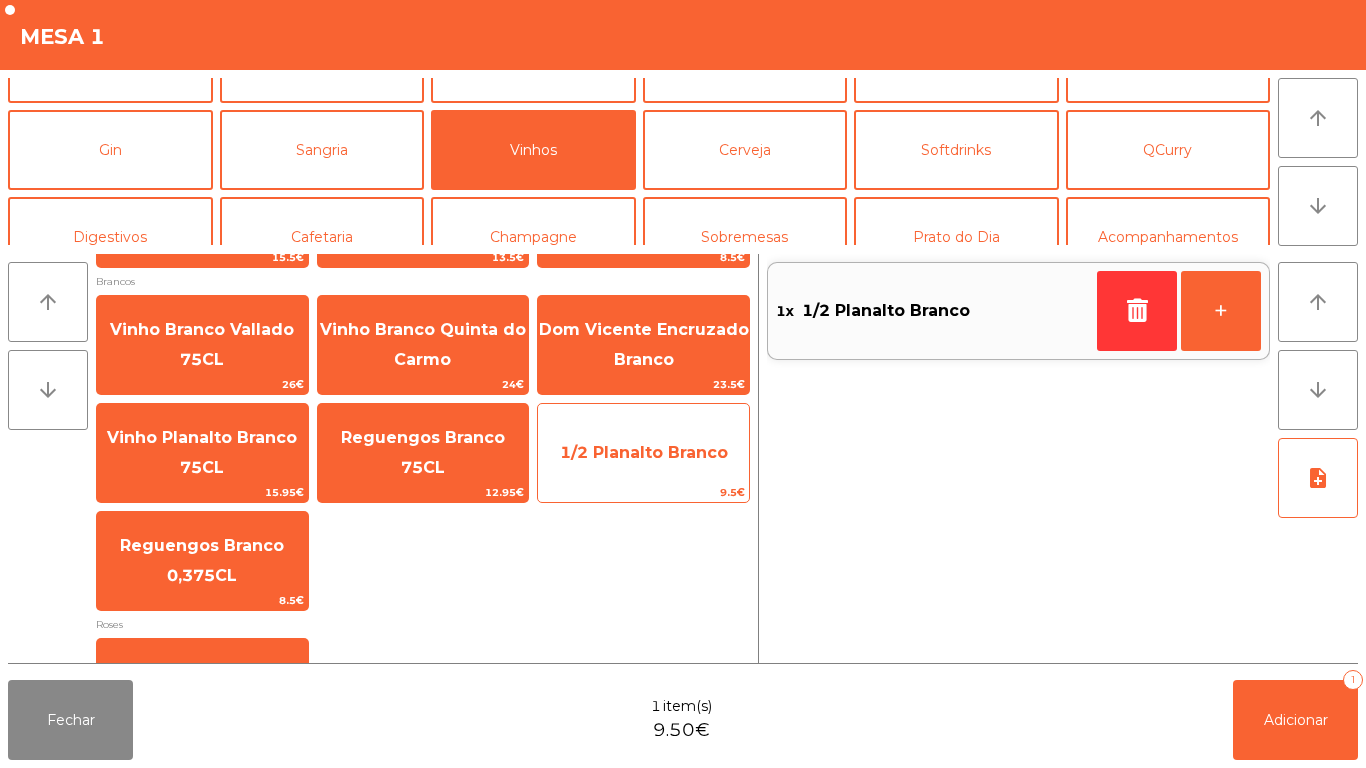 scroll, scrollTop: 0, scrollLeft: 0, axis: both 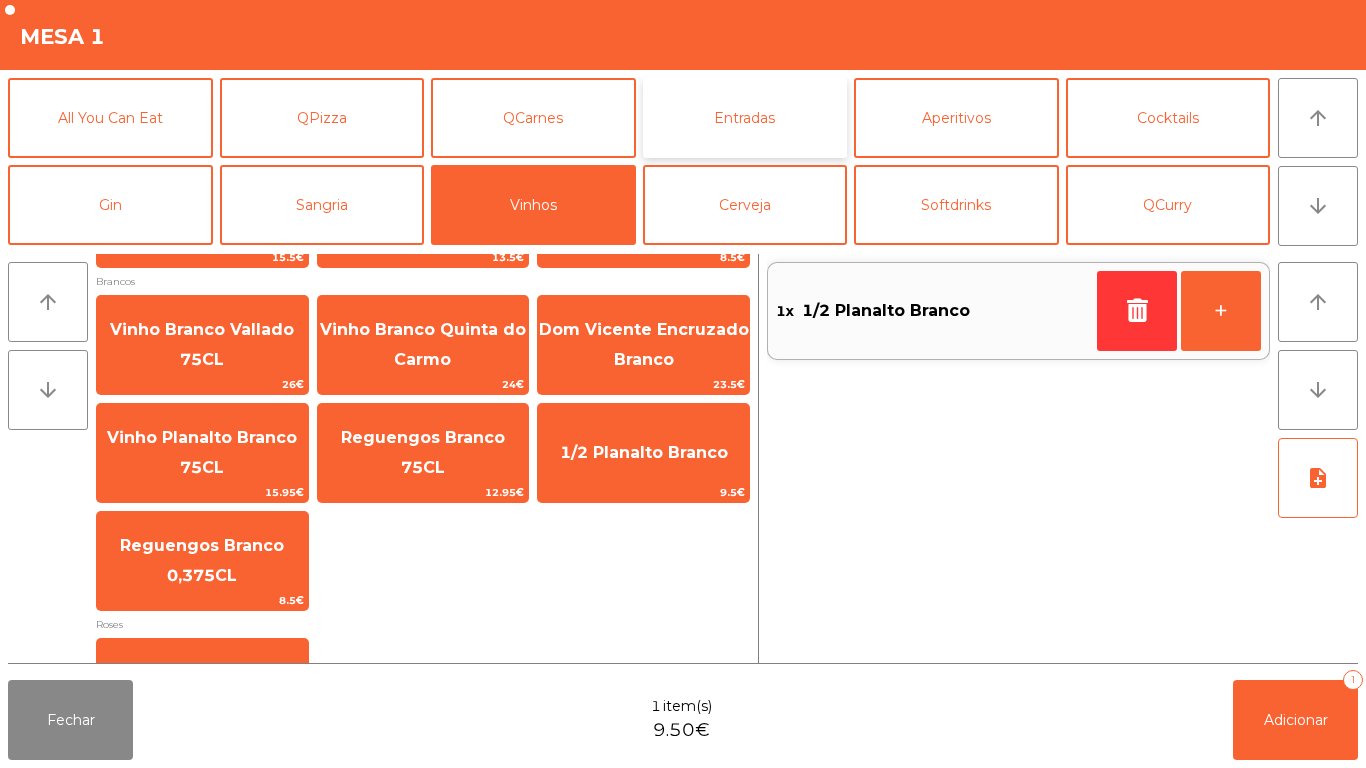 click on "Entradas" 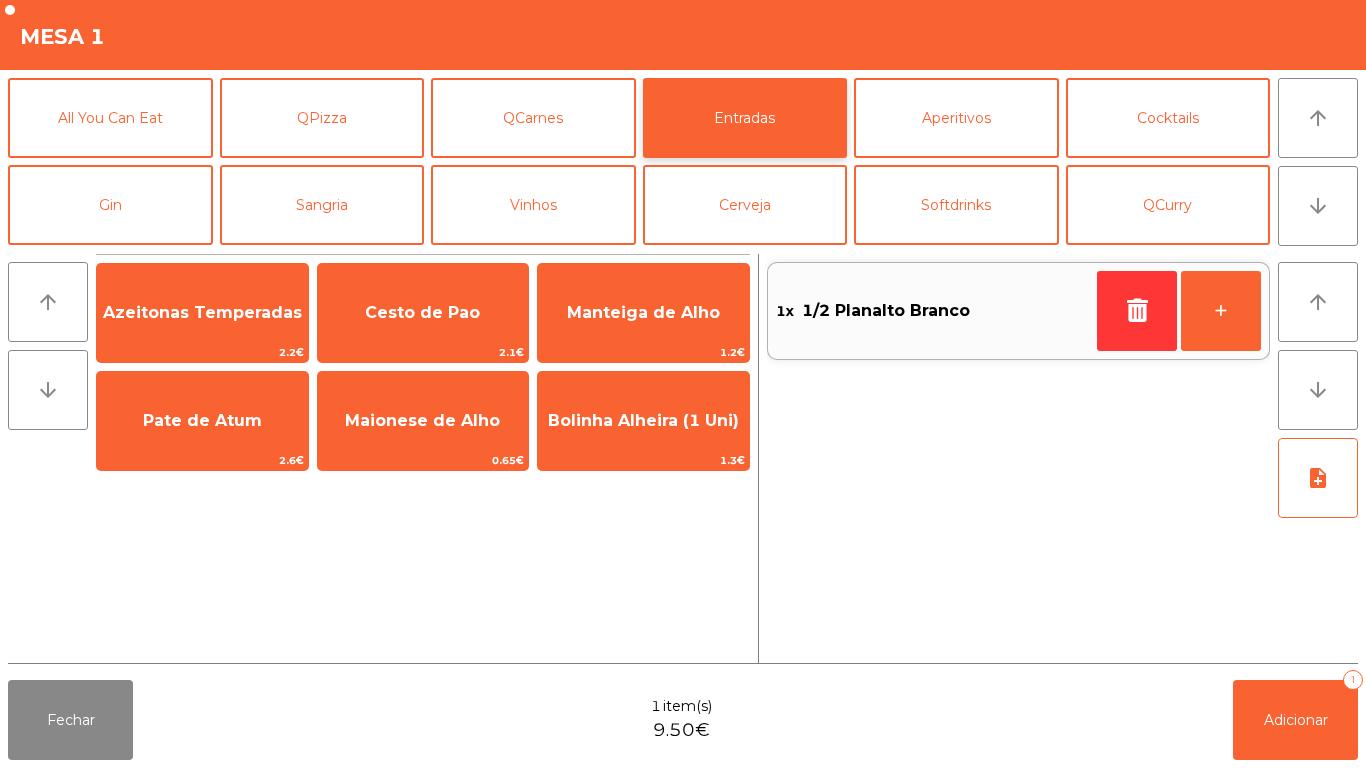 scroll, scrollTop: 0, scrollLeft: 0, axis: both 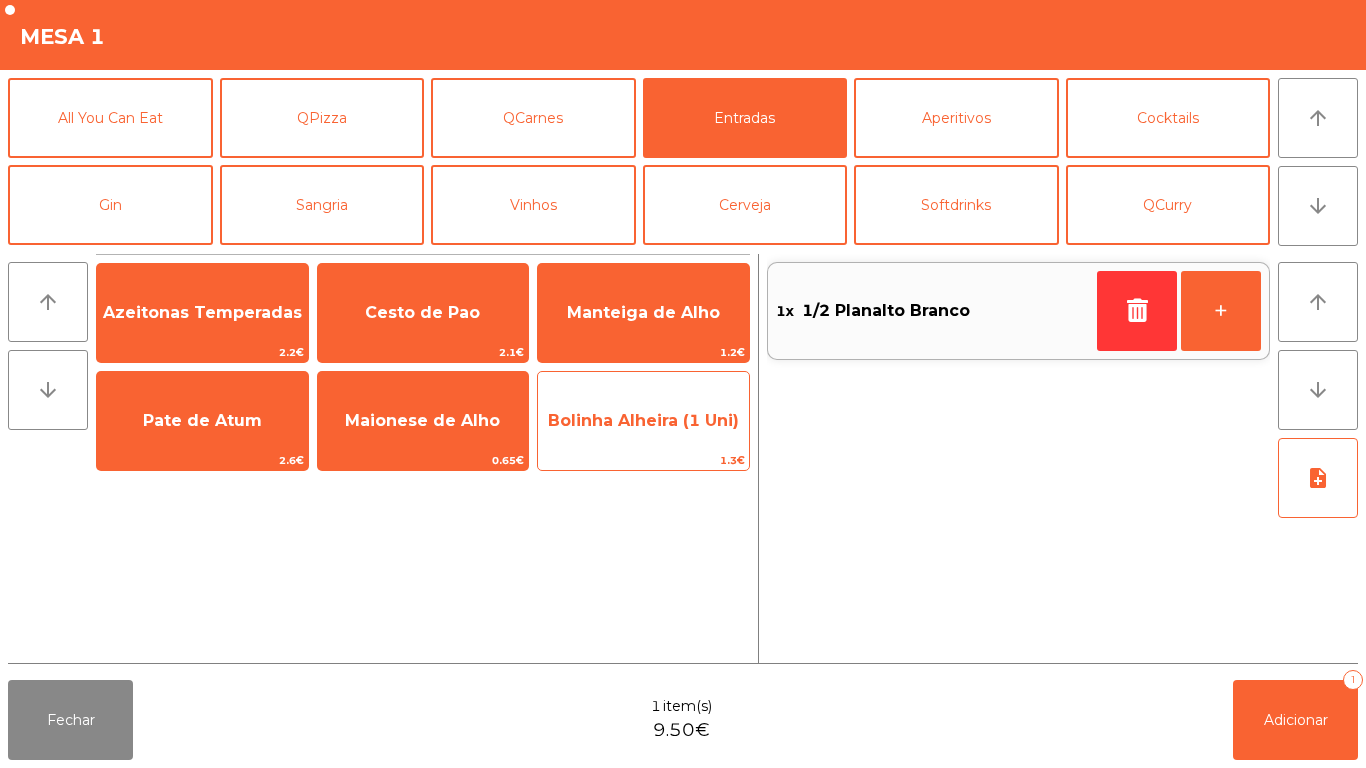 click on "Bolinha Alheira (1 Uni)" 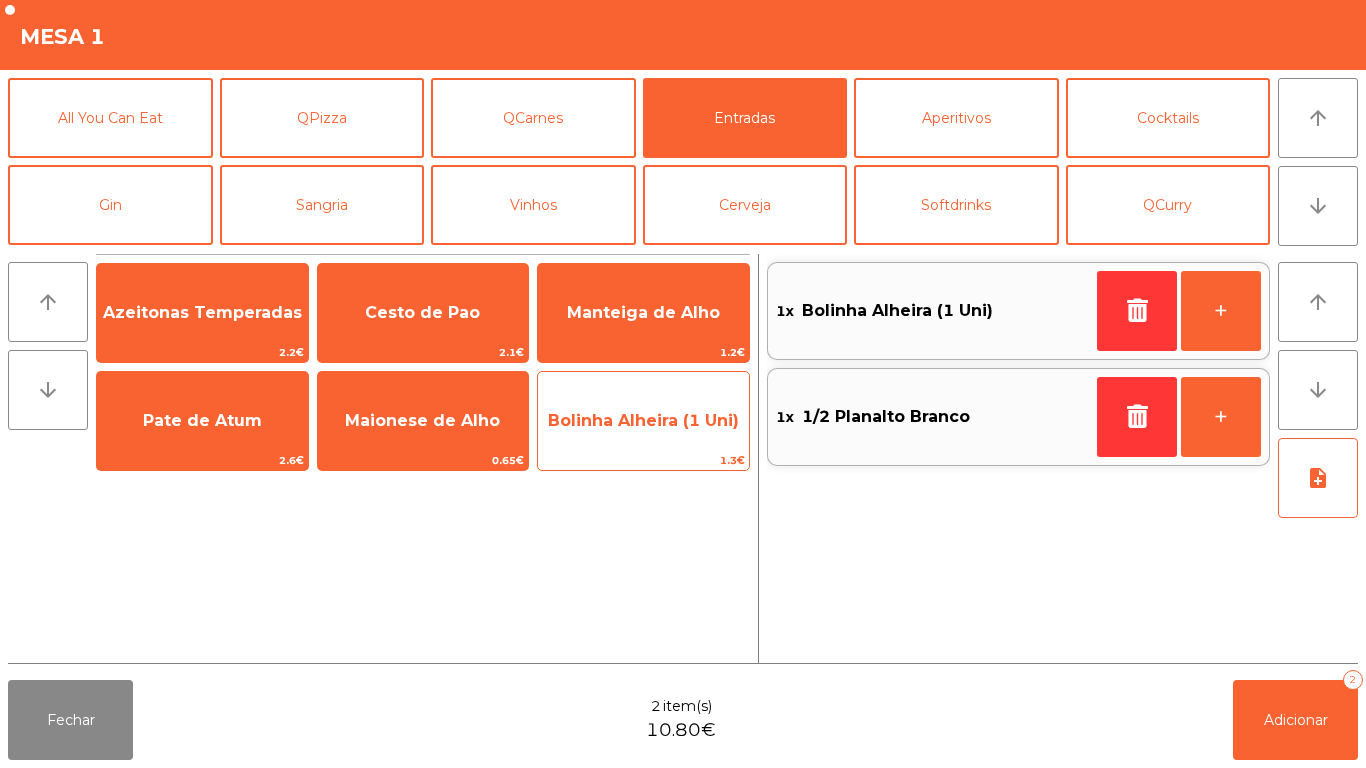 click on "Bolinha Alheira (1 Uni)" 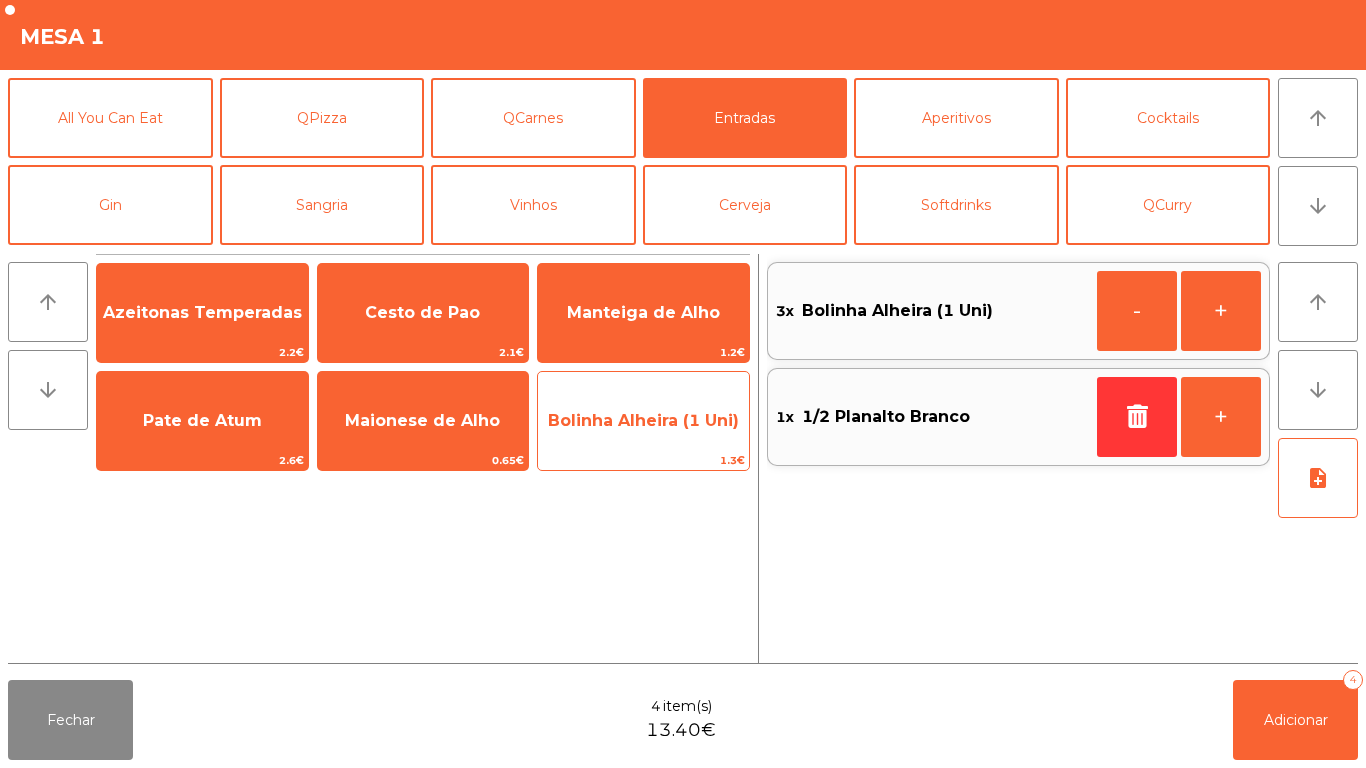 click on "Bolinha Alheira (1 Uni)" 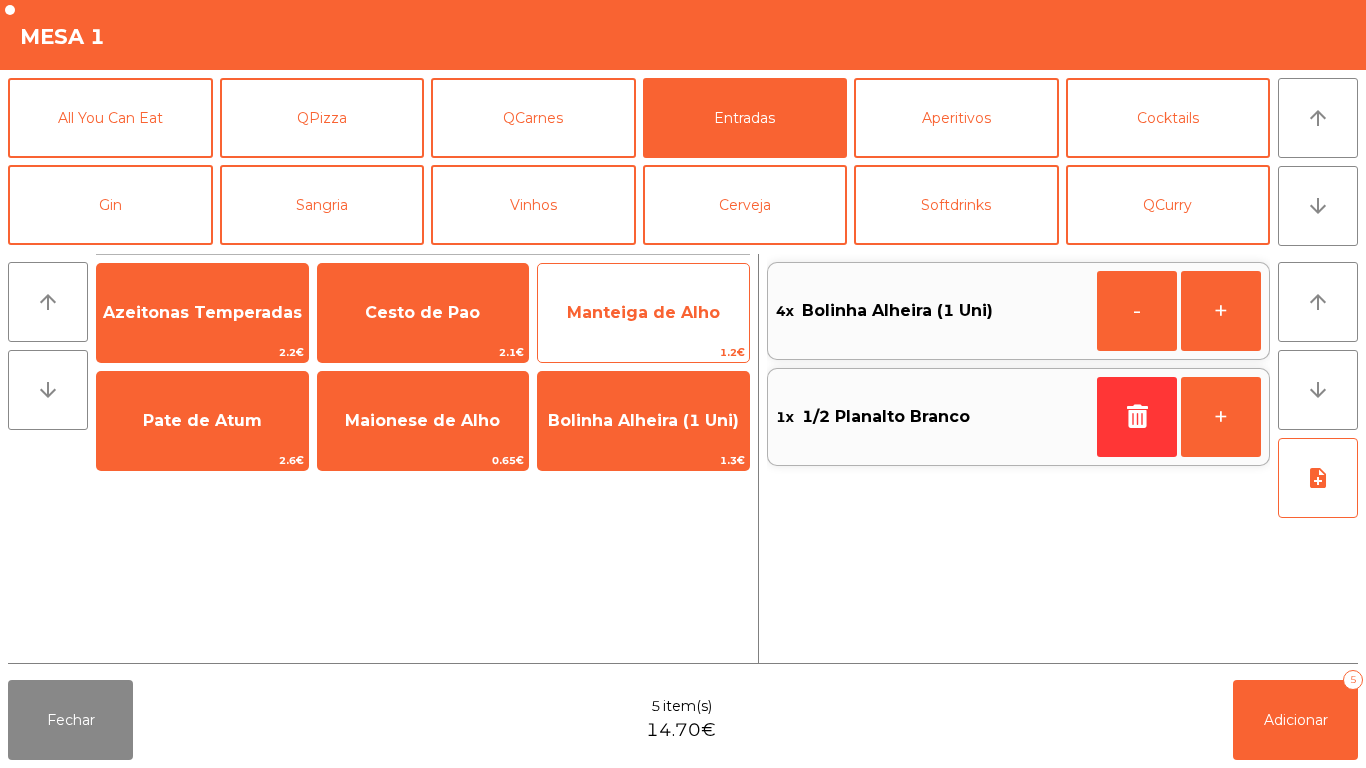 click on "Manteiga de Alho" 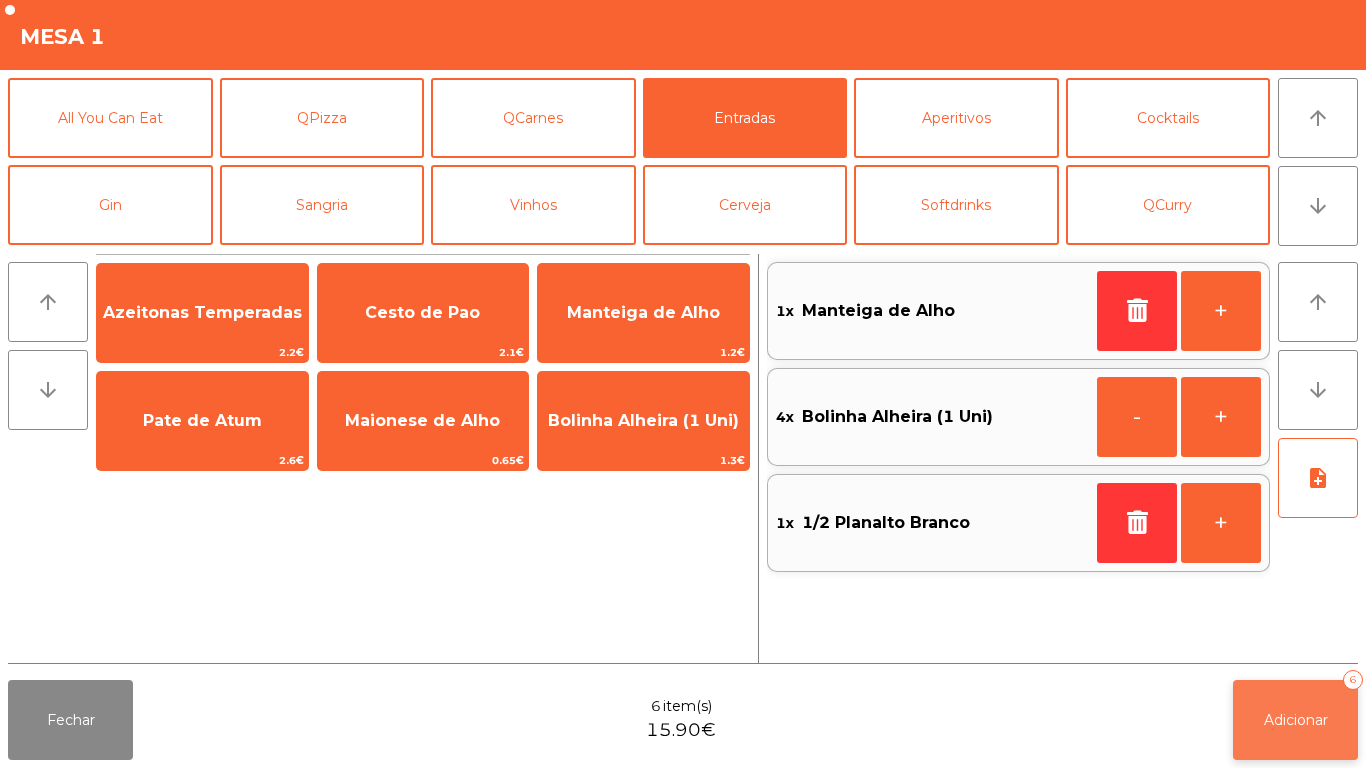 click on "Adicionar   6" 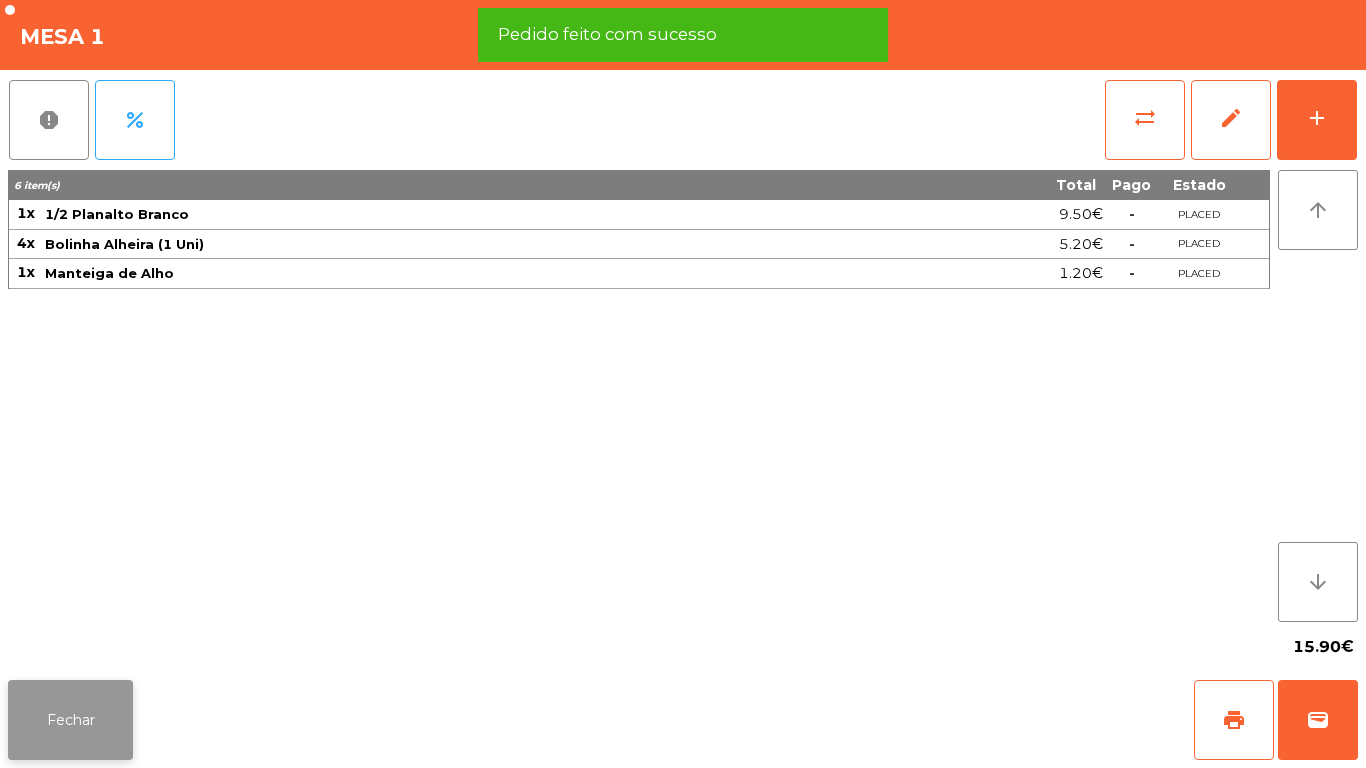 click on "Fechar" 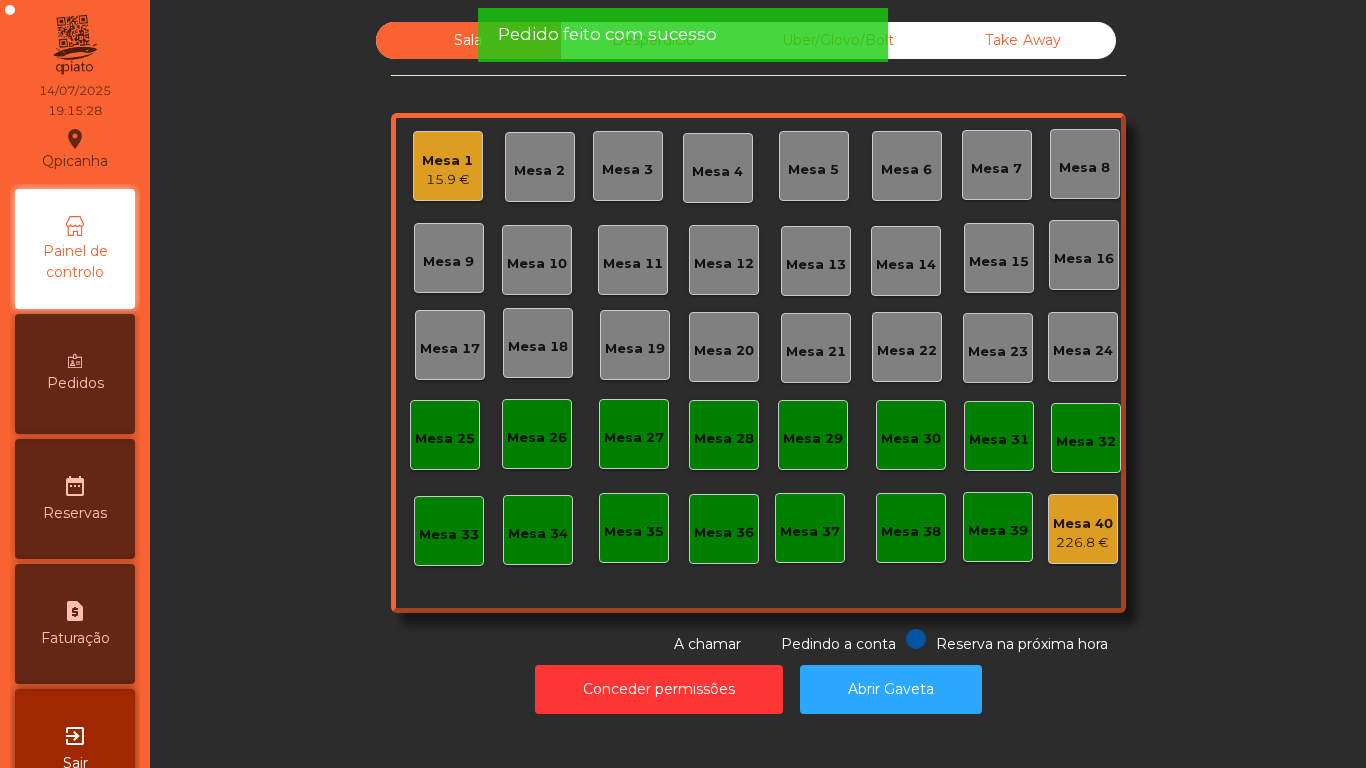 click on "Take Away" 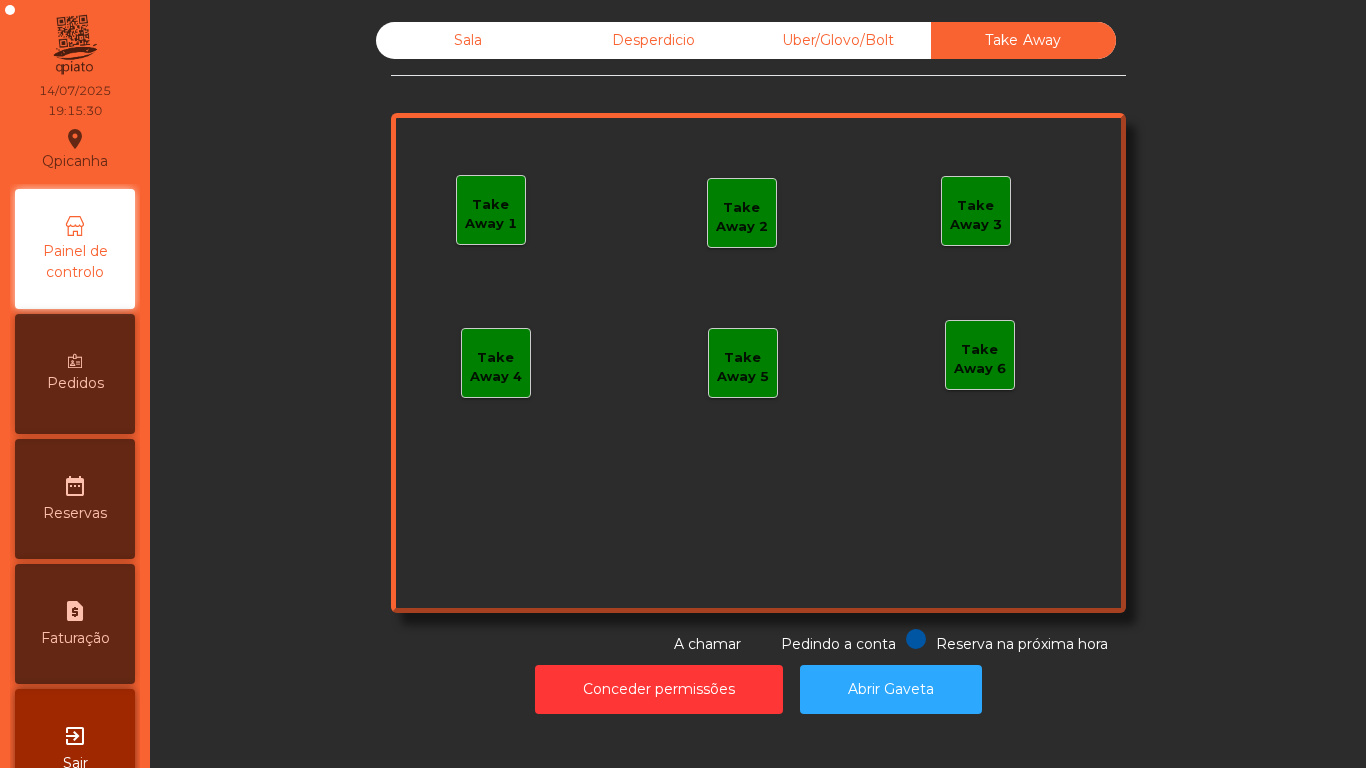 click on "Take Away 1" 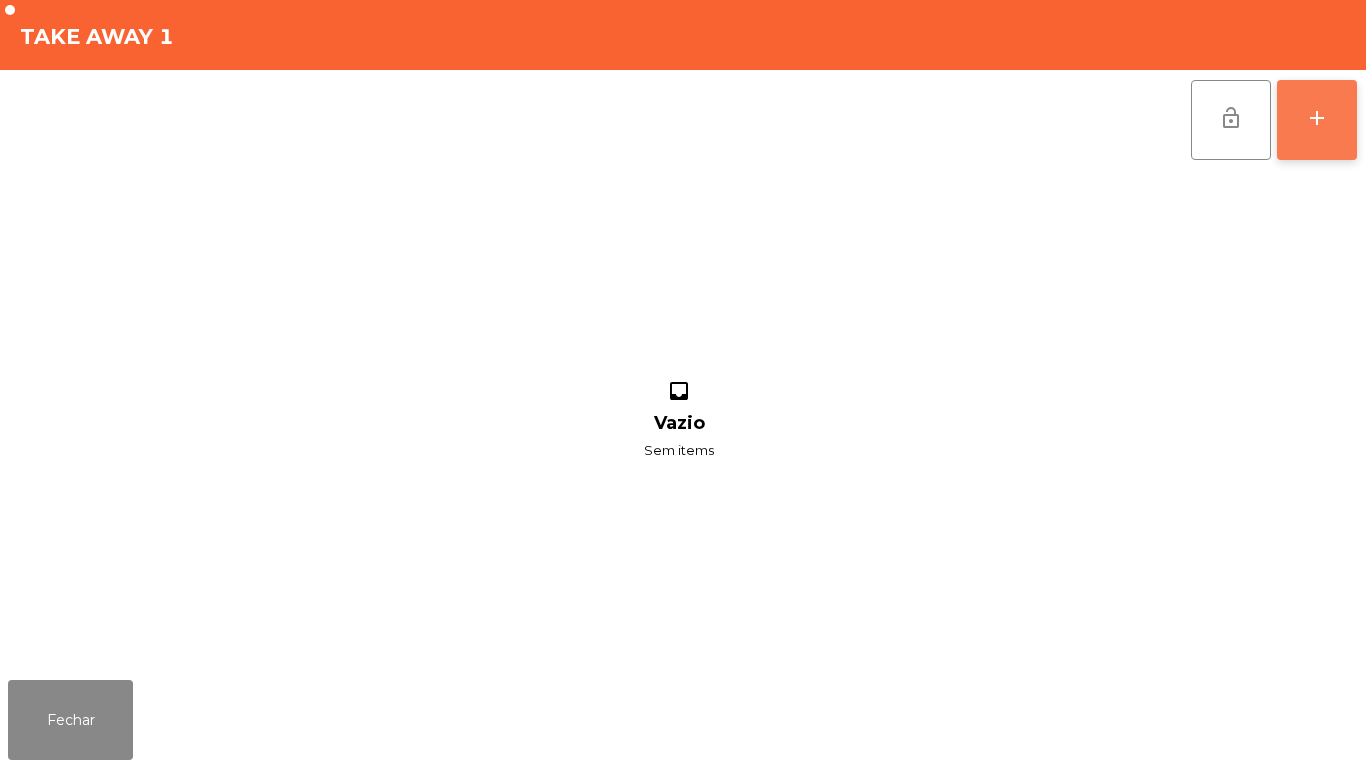 click on "add" 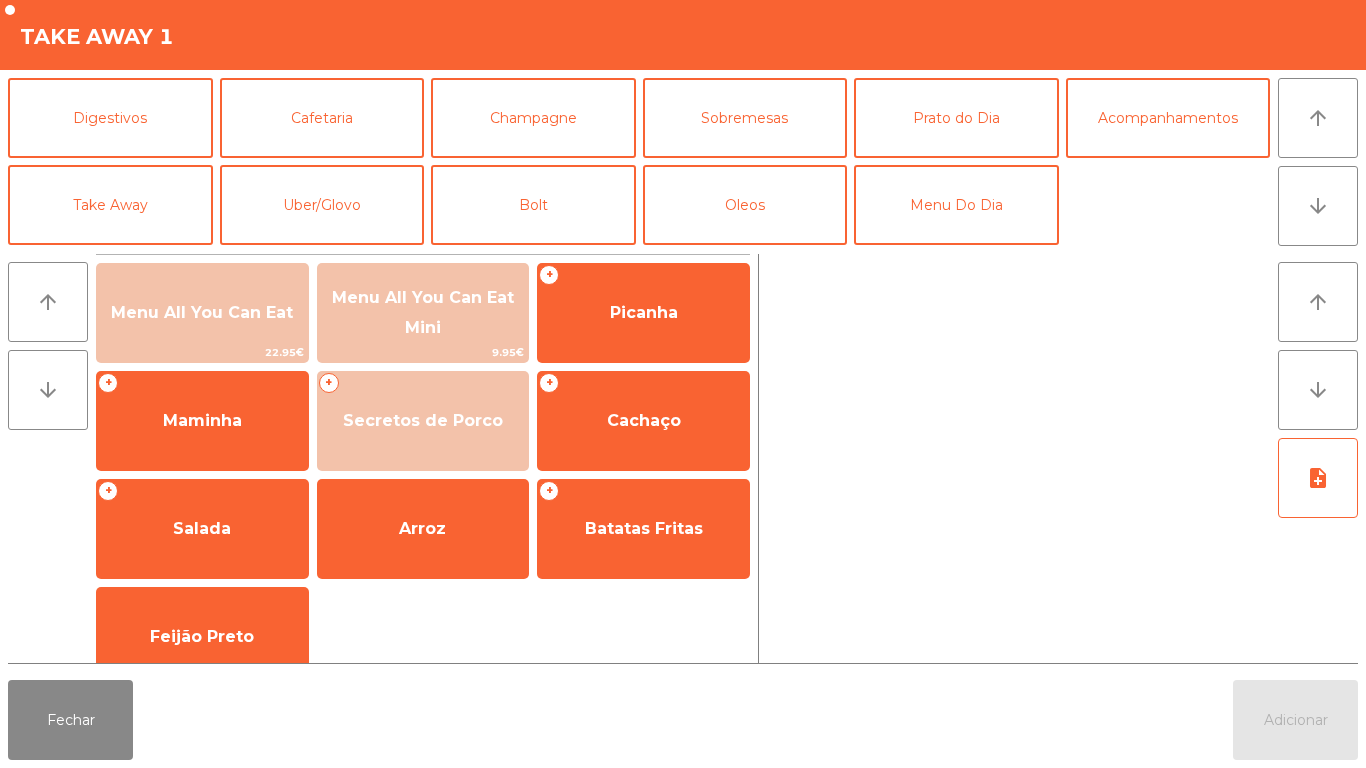 scroll, scrollTop: 171, scrollLeft: 0, axis: vertical 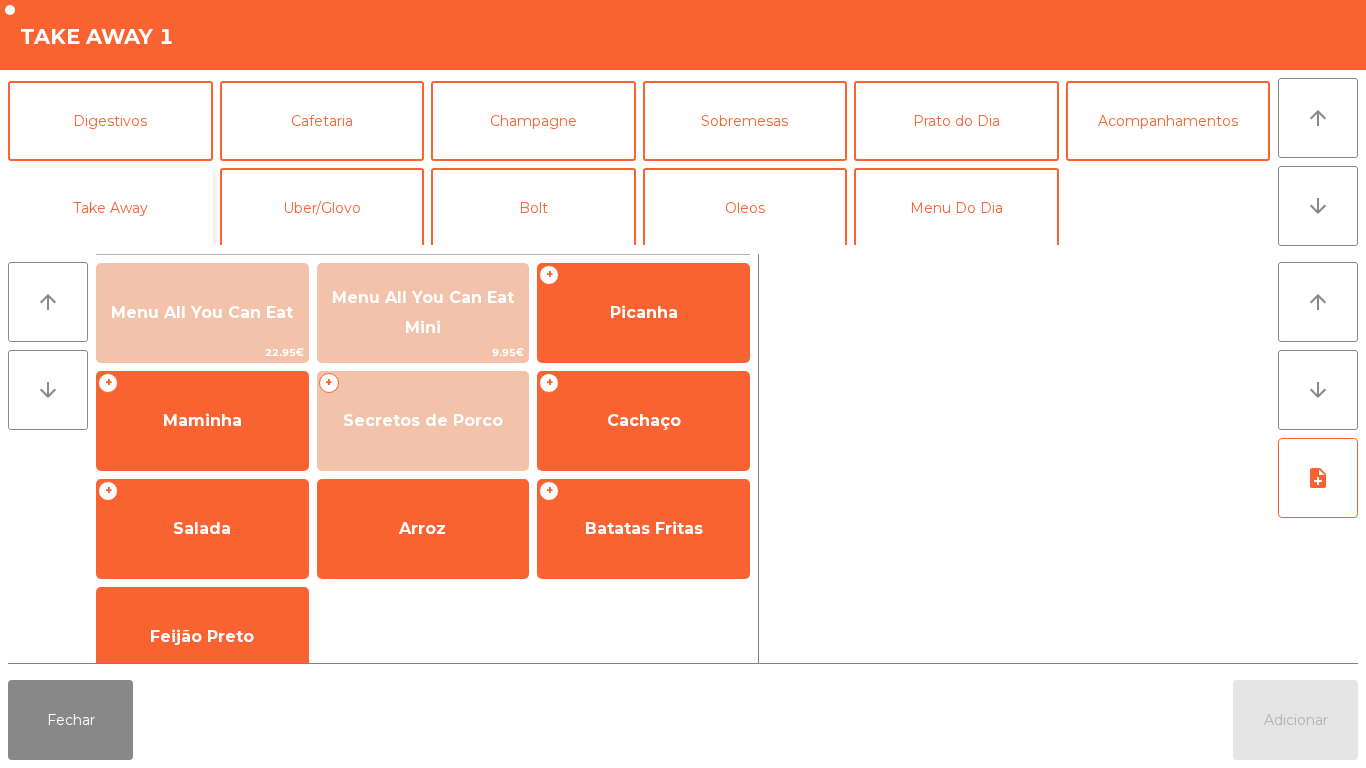 click on "Take Away" 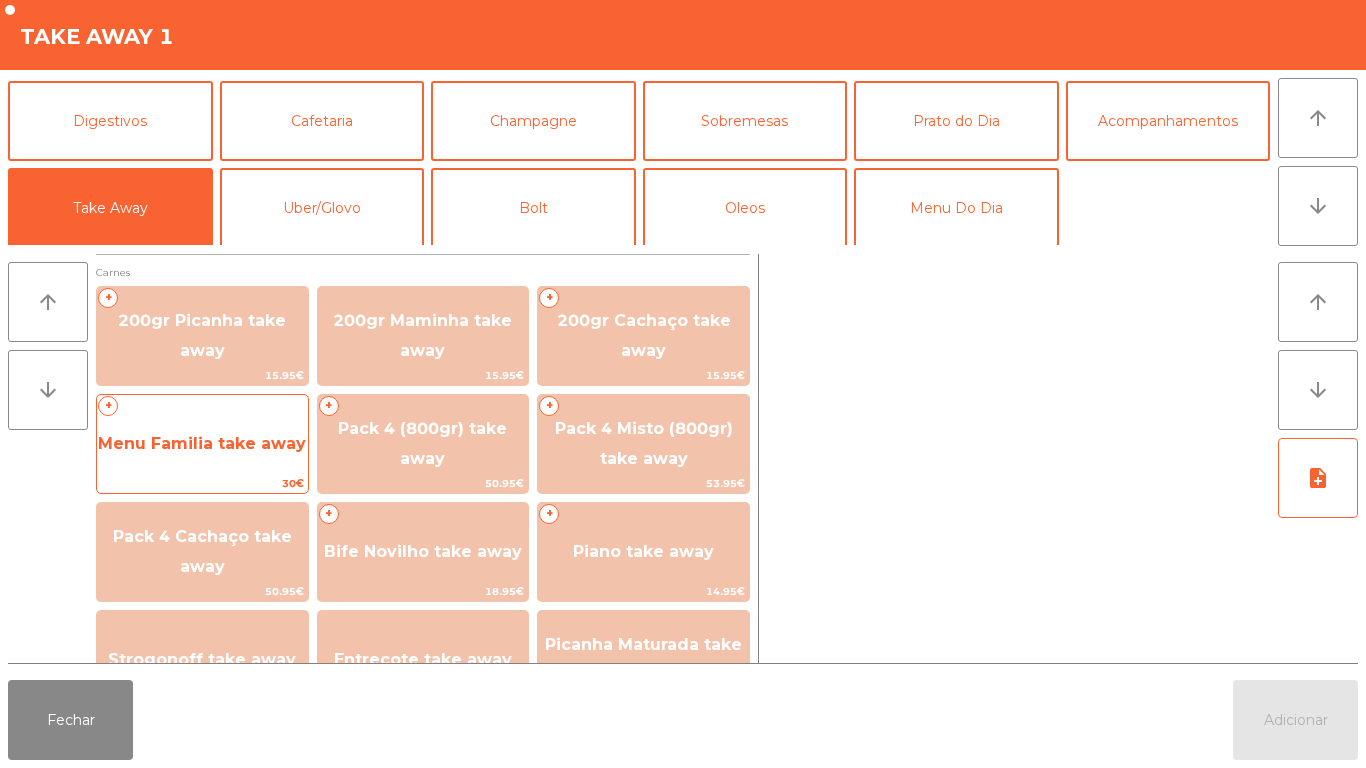 click on "Menu Familia take away" 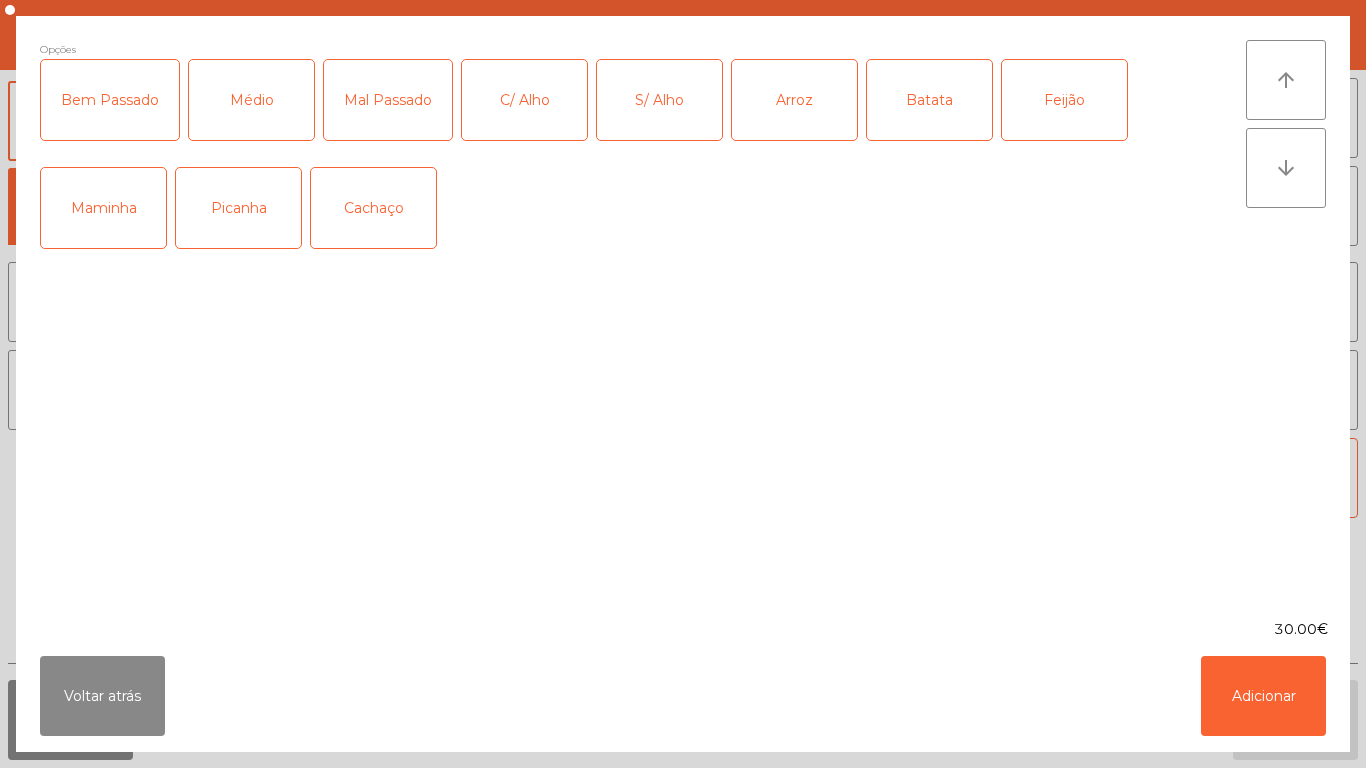 click on "Picanha" 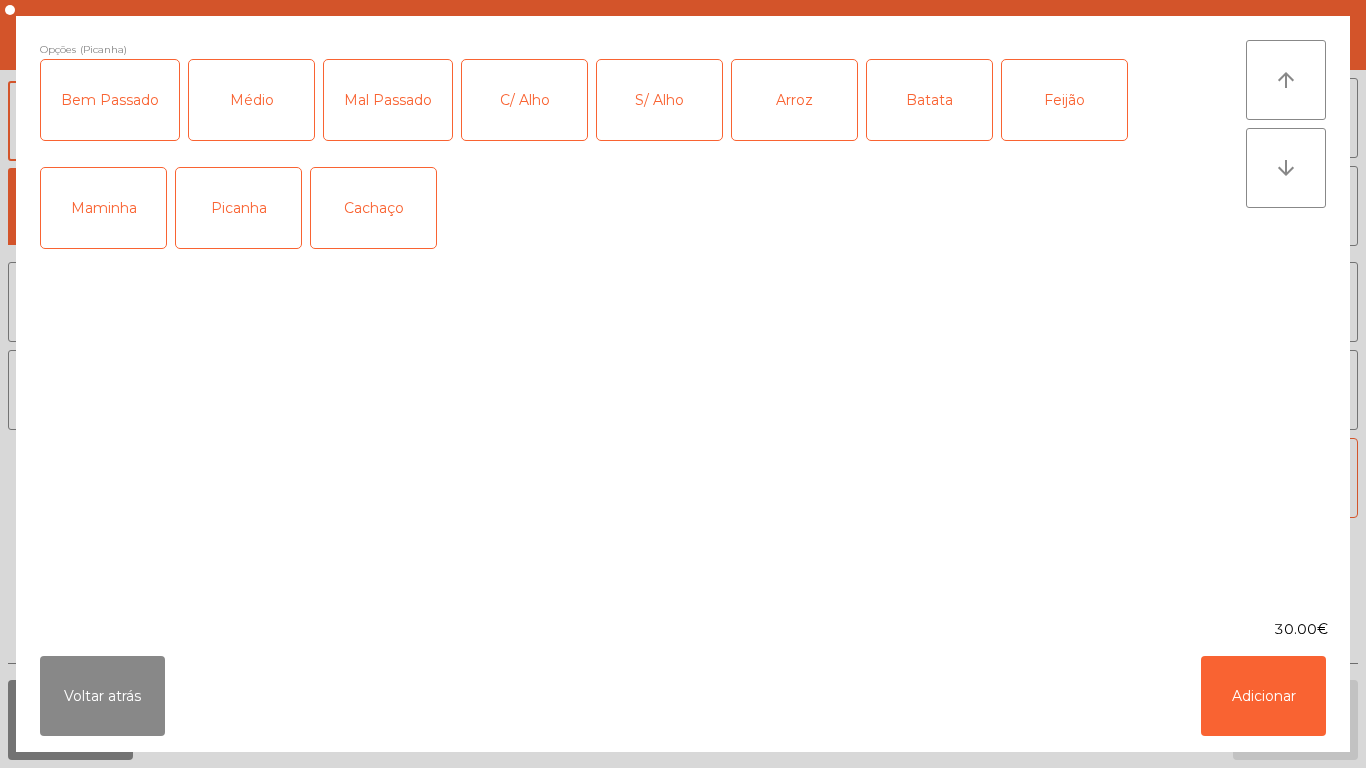click on "Médio" 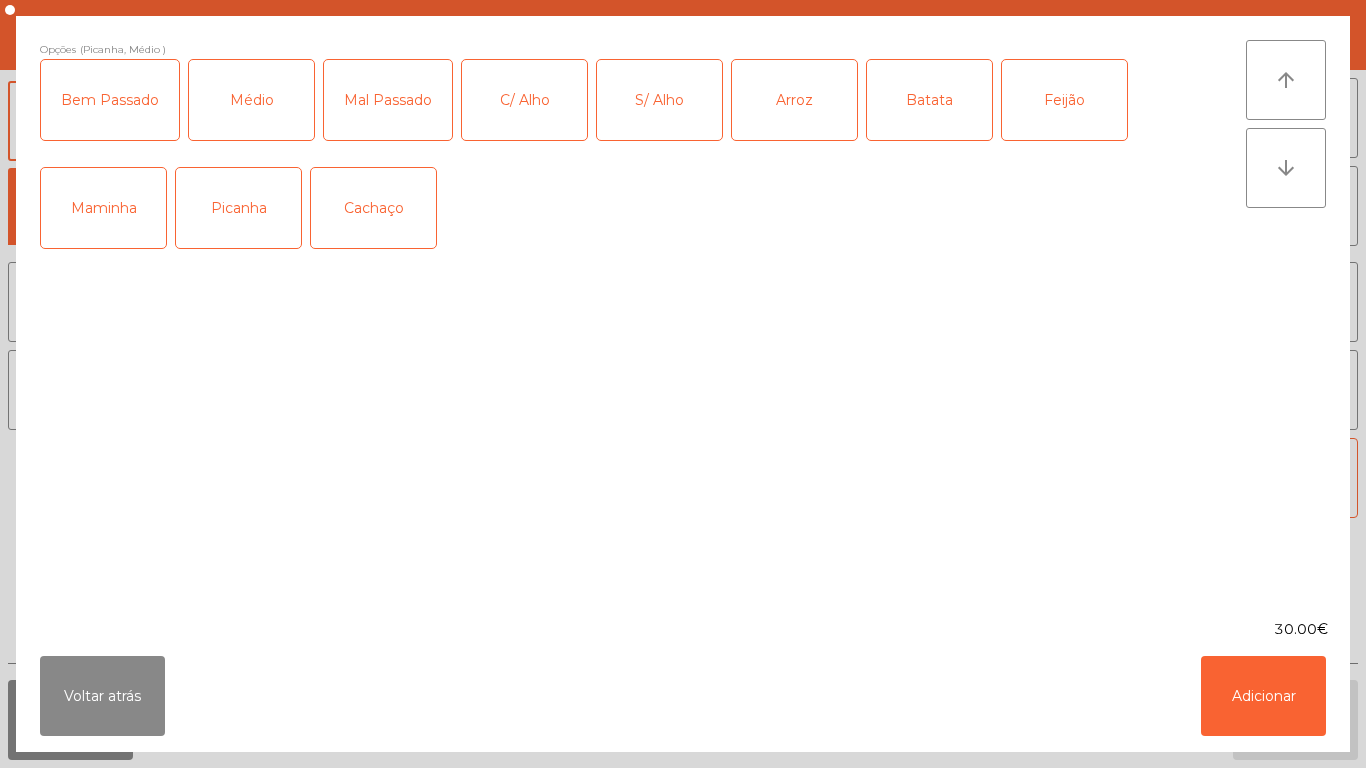 click on "Mal Passado" 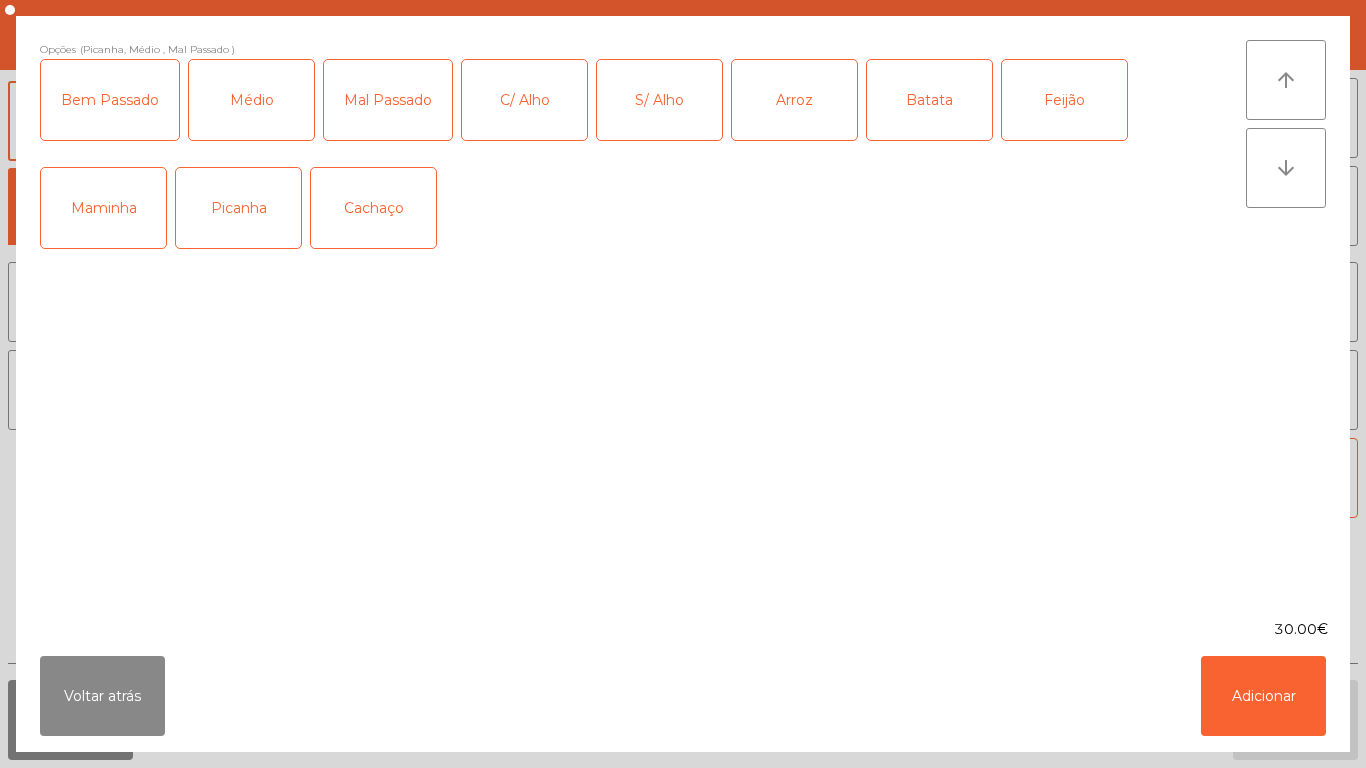 click on "C/ Alho" 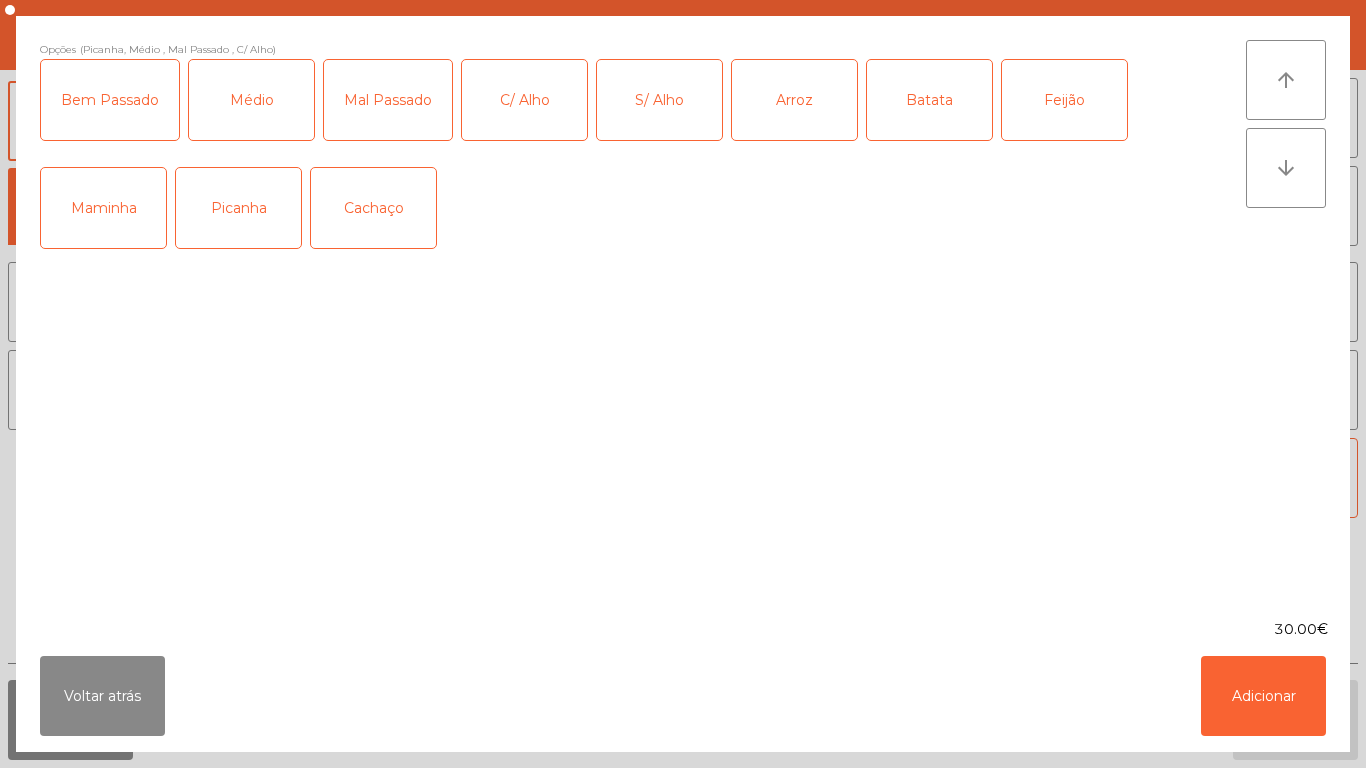 click on "Arroz" 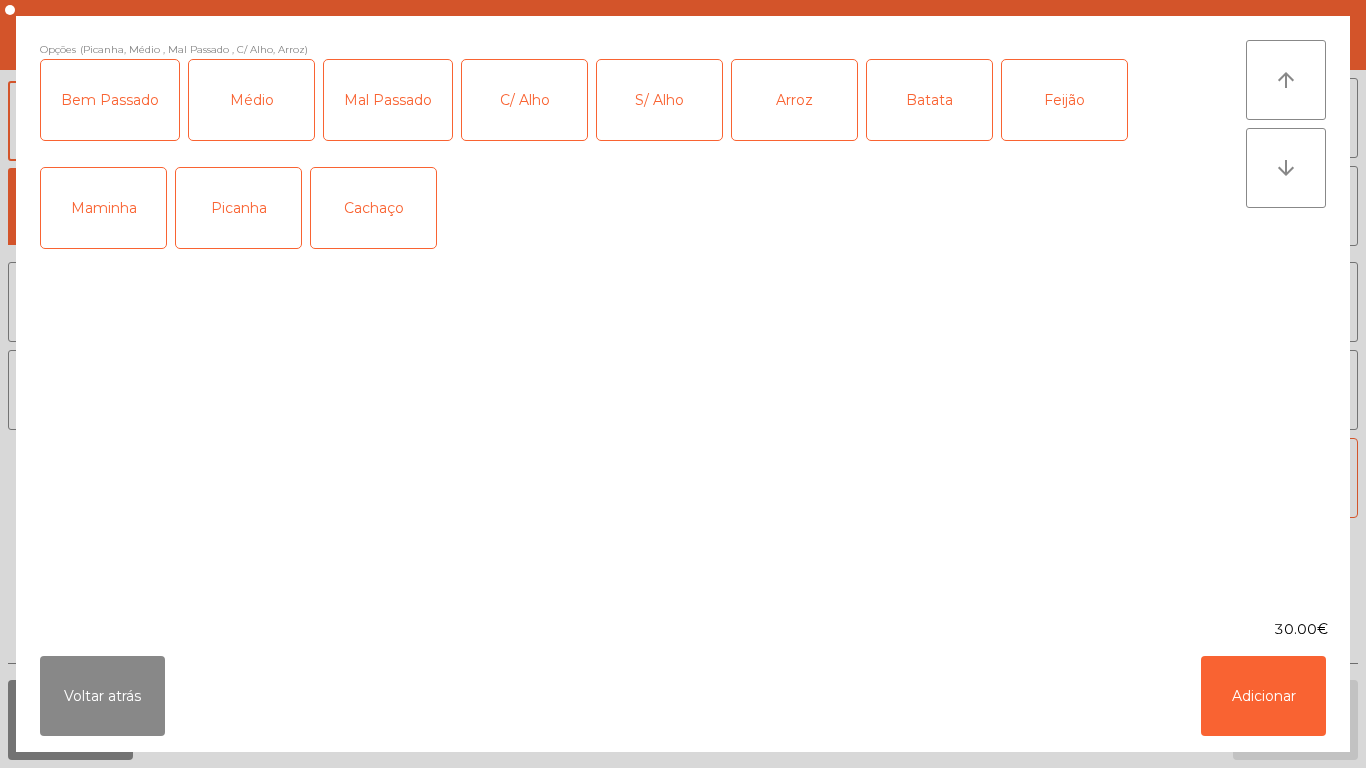 click on "Batata" 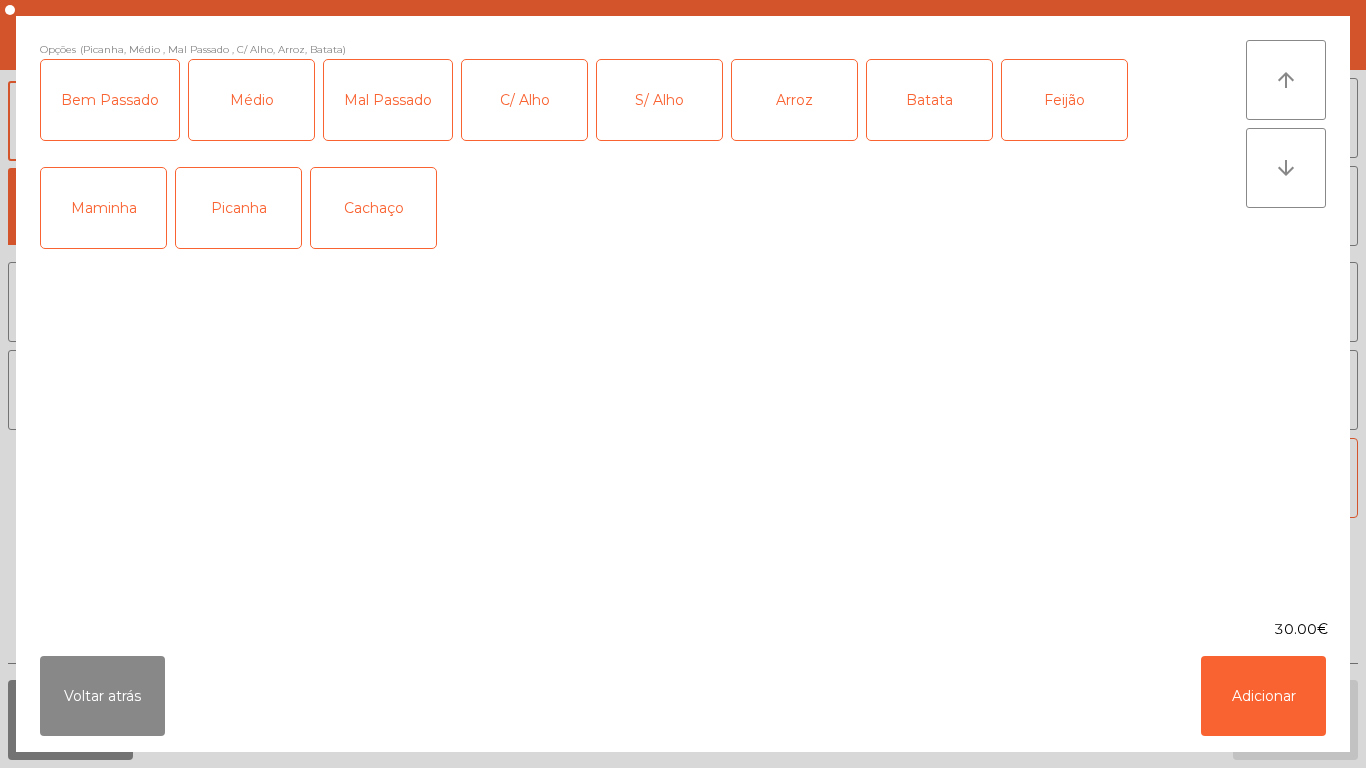 click on "Feijão" 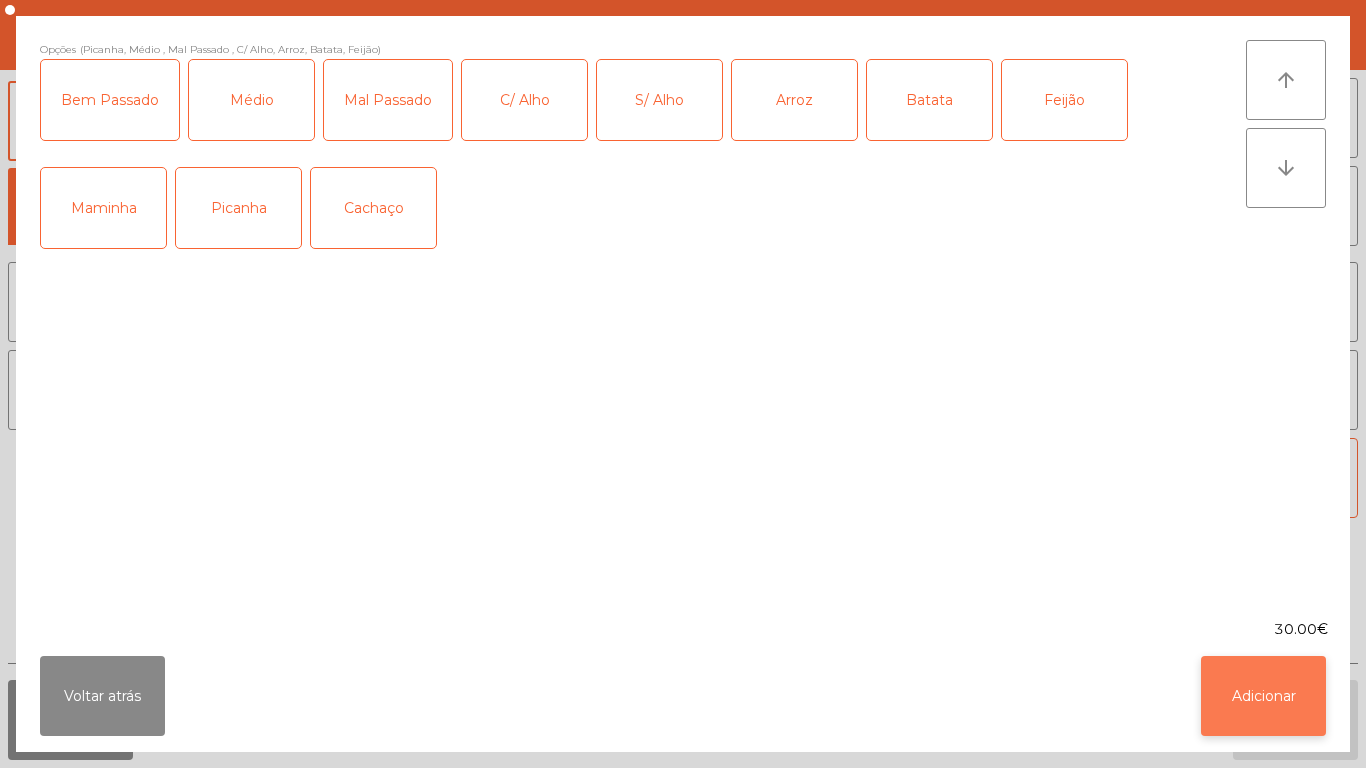 click on "Adicionar" 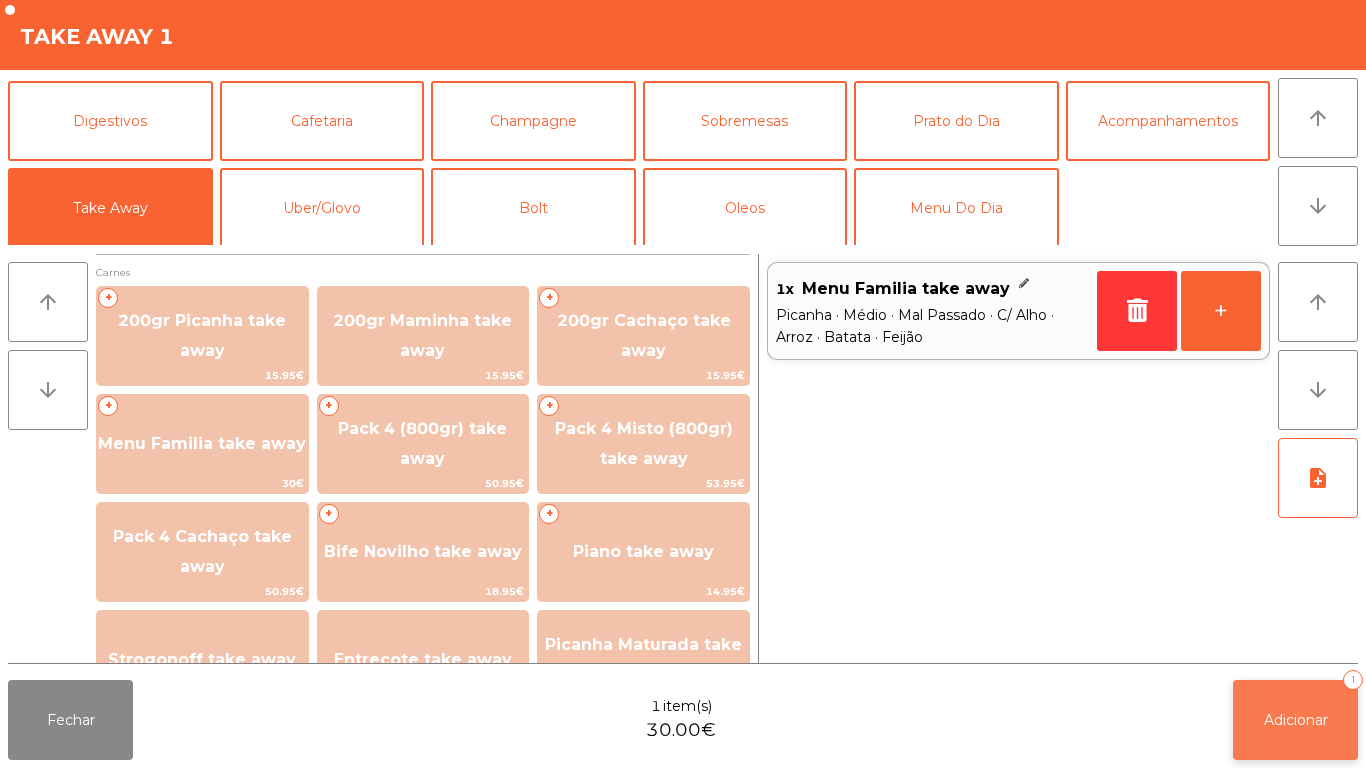 click on "Adicionar" 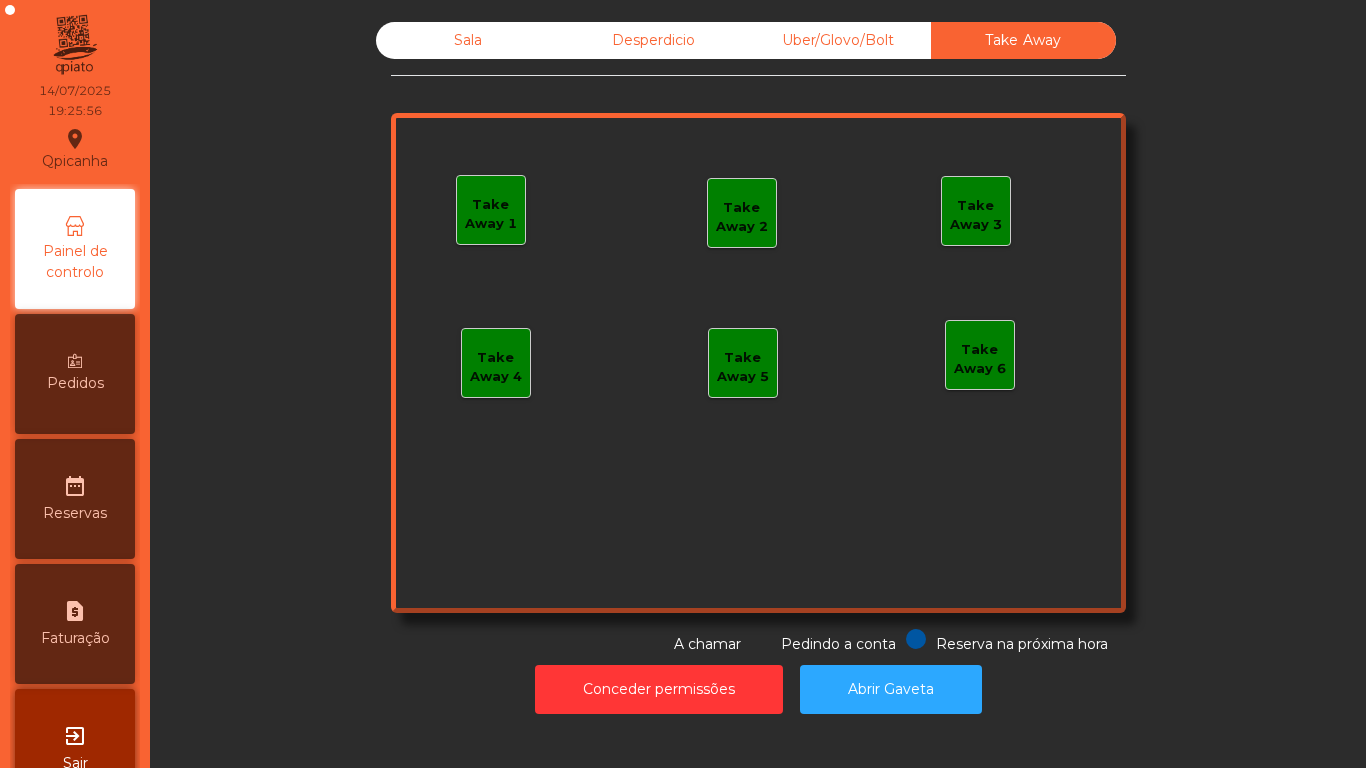 click on "Sala" 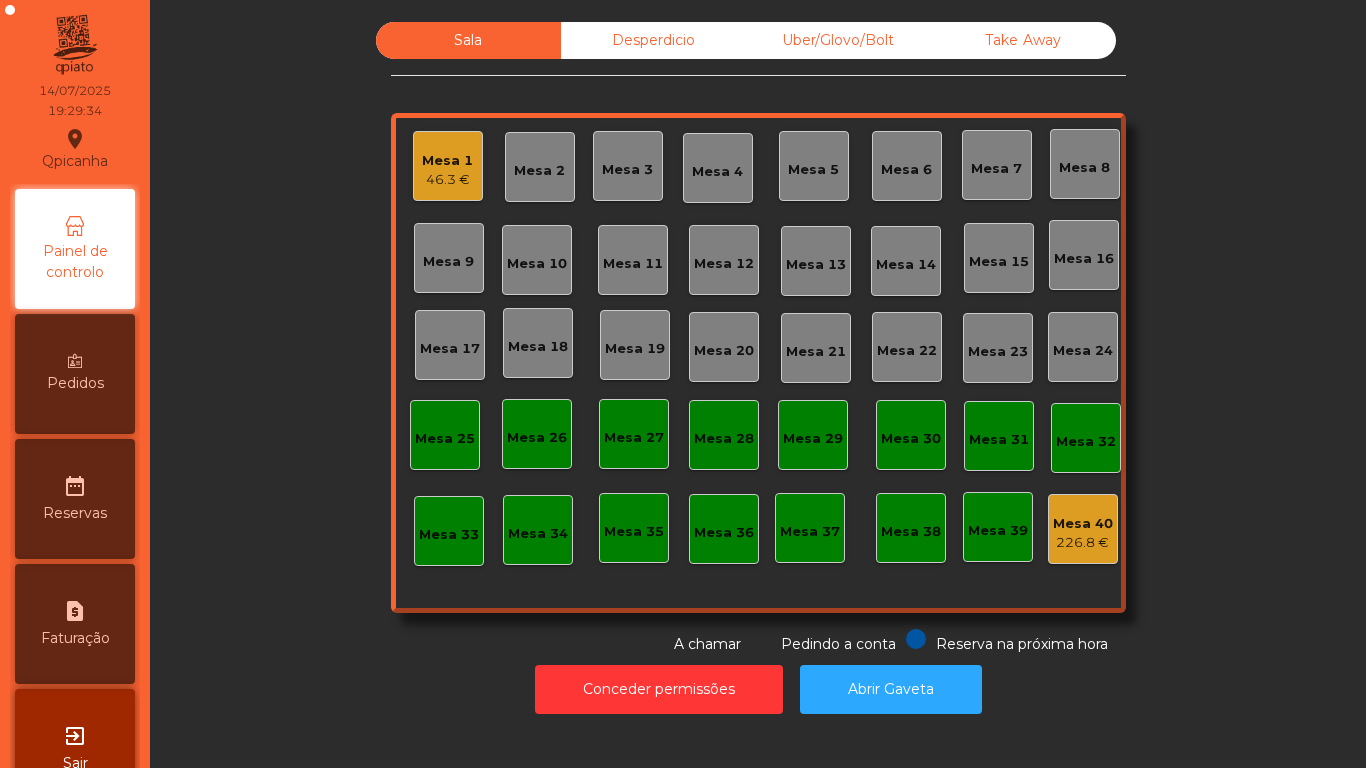 click on "46.3 €" 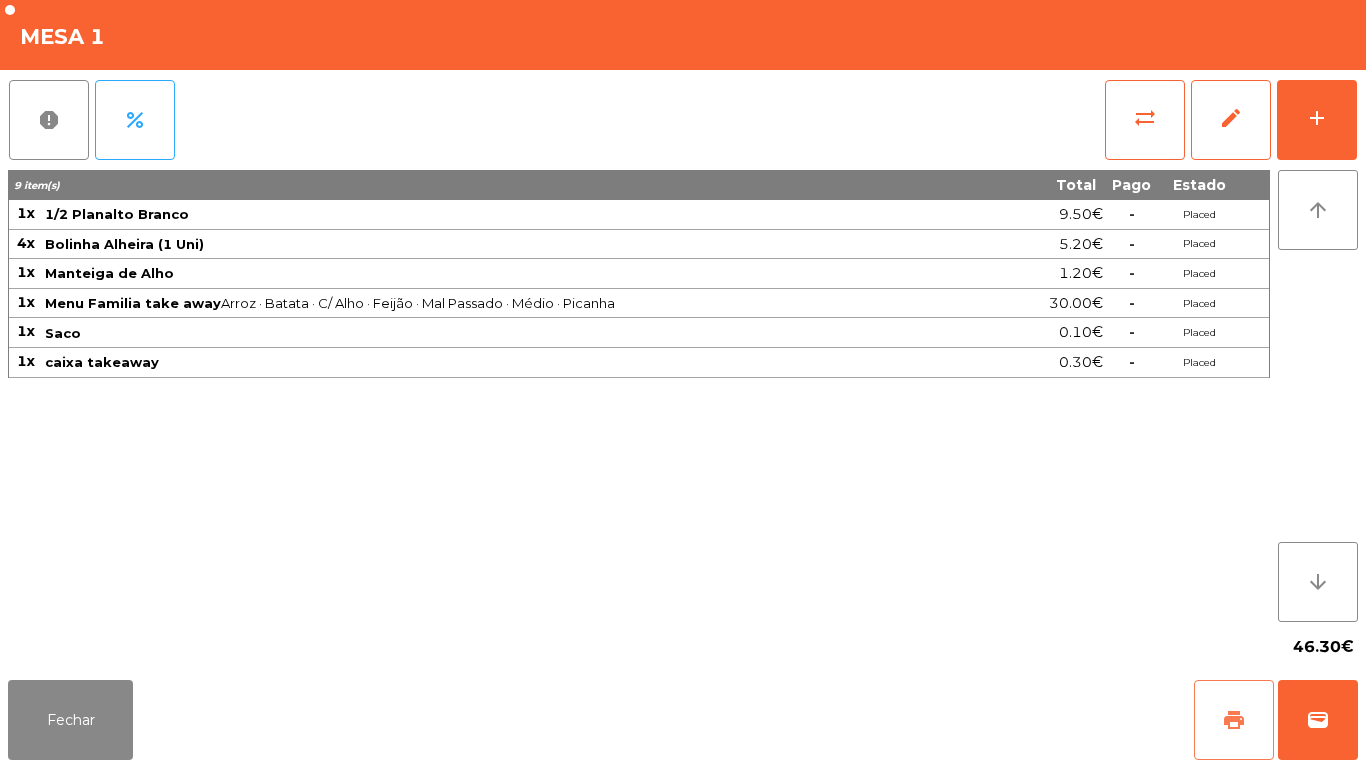 click on "print" 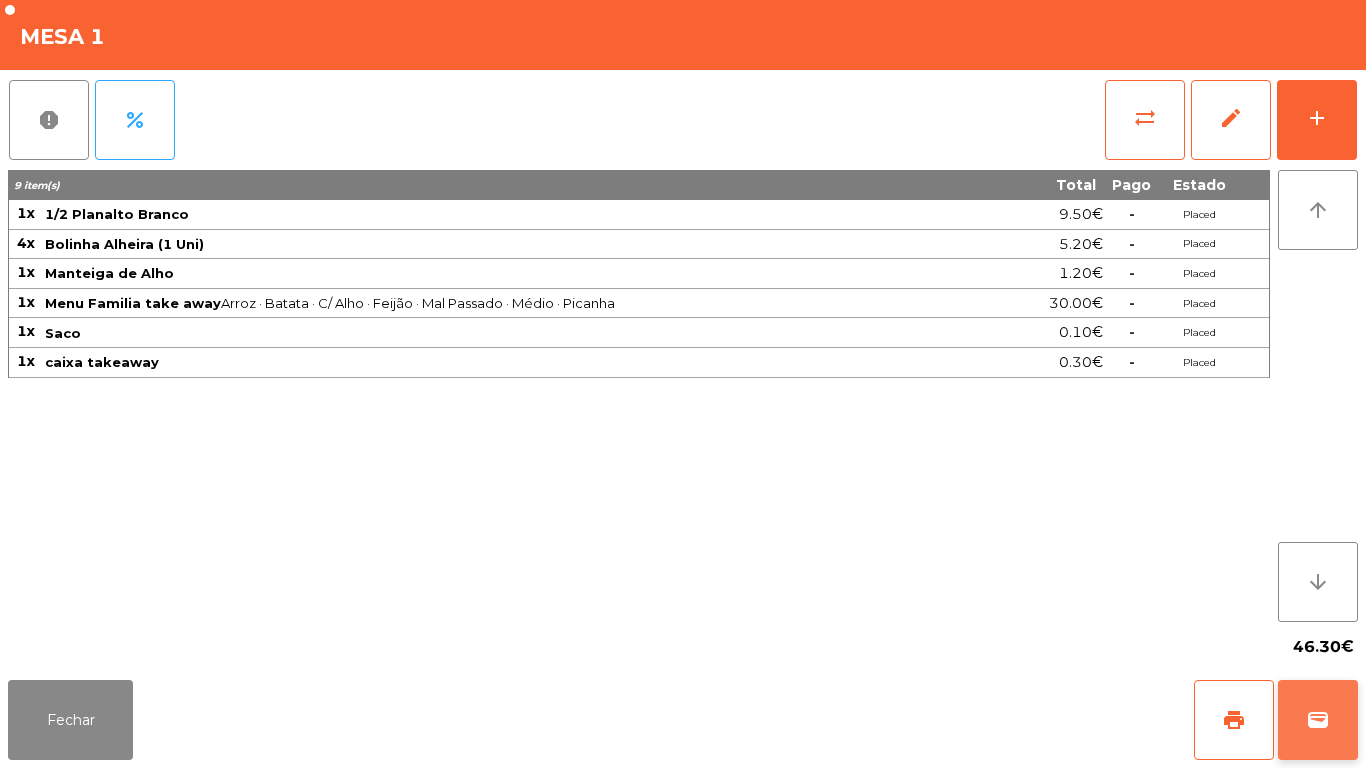 click on "wallet" 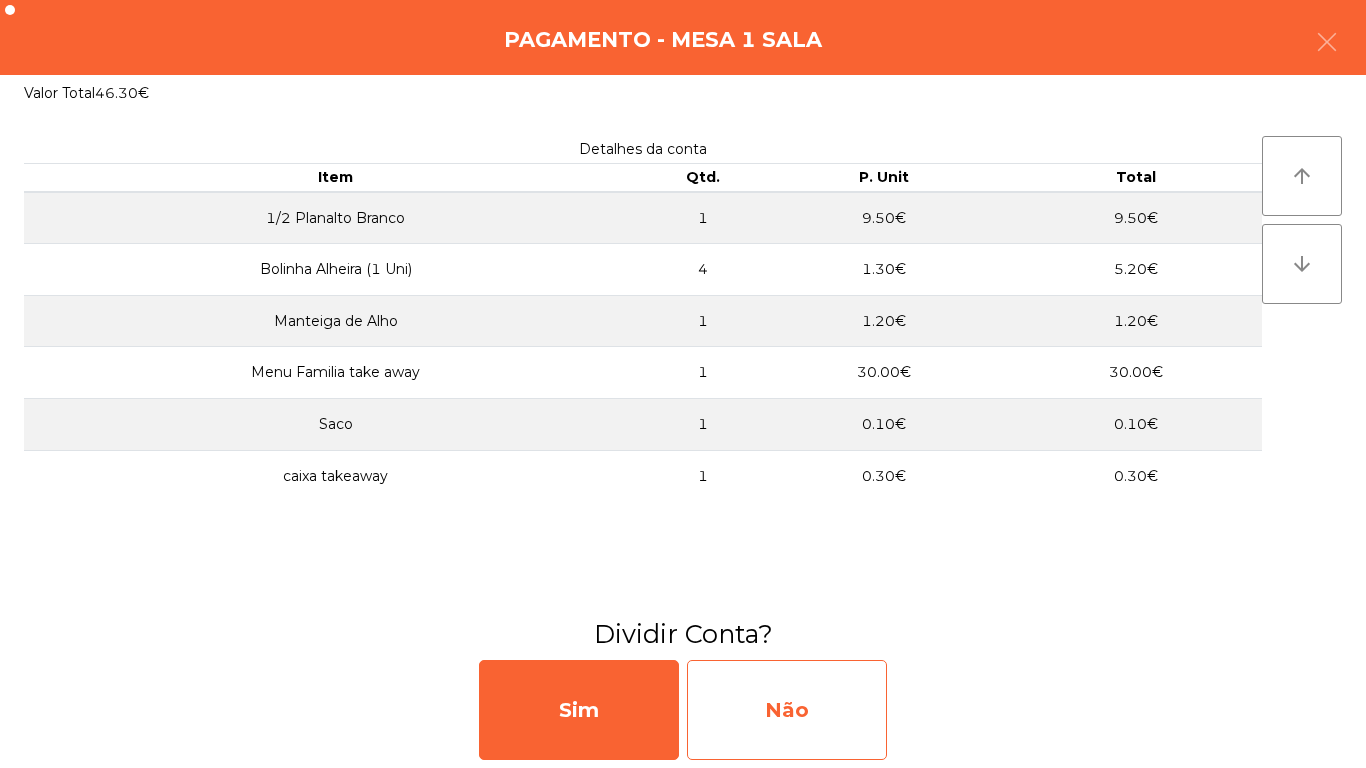 click on "Não" 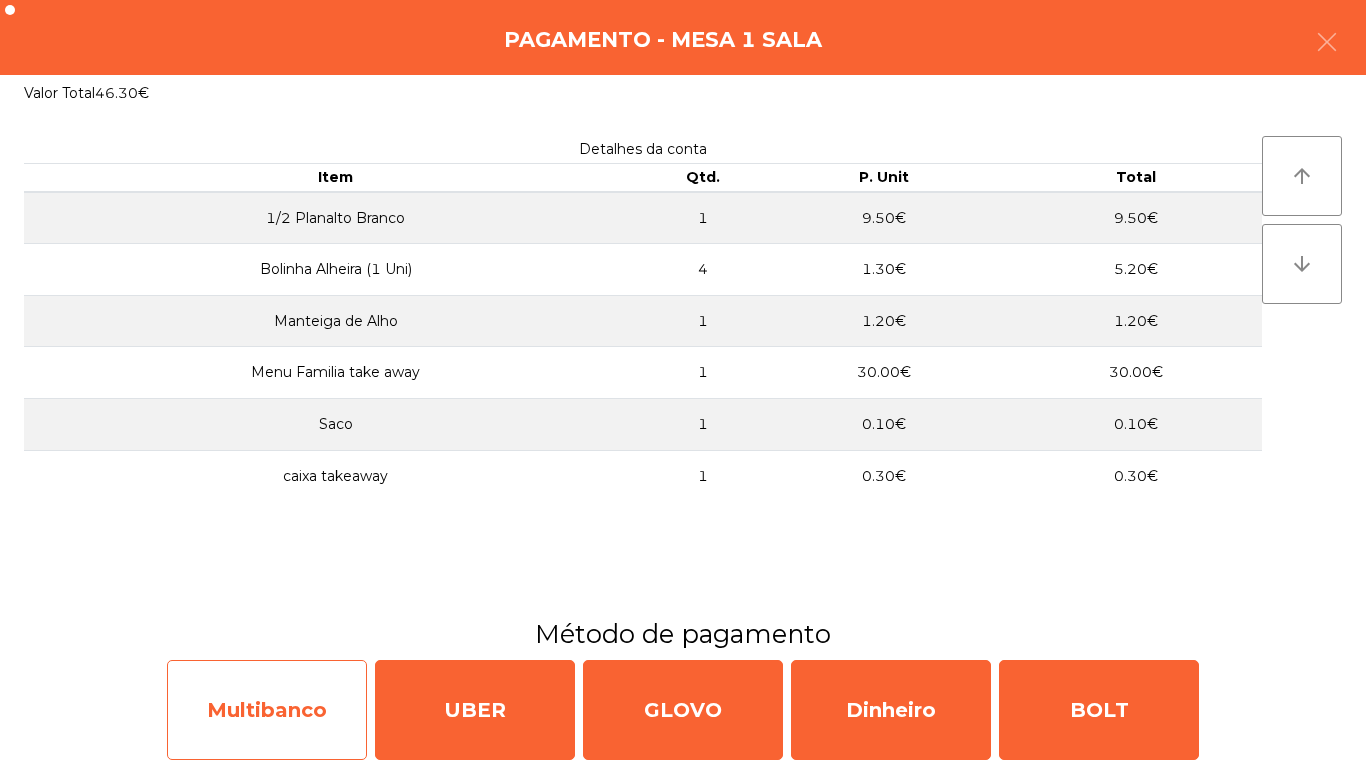 click on "Multibanco" 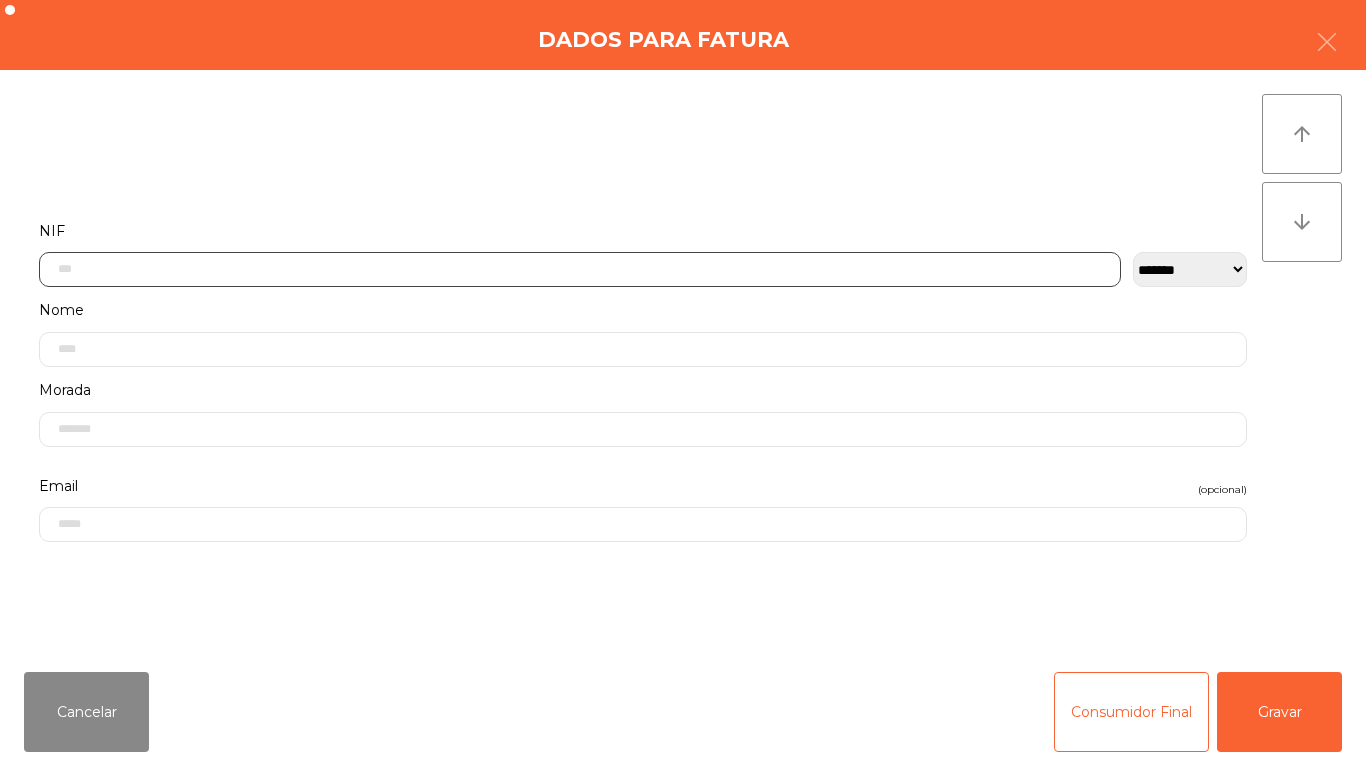click 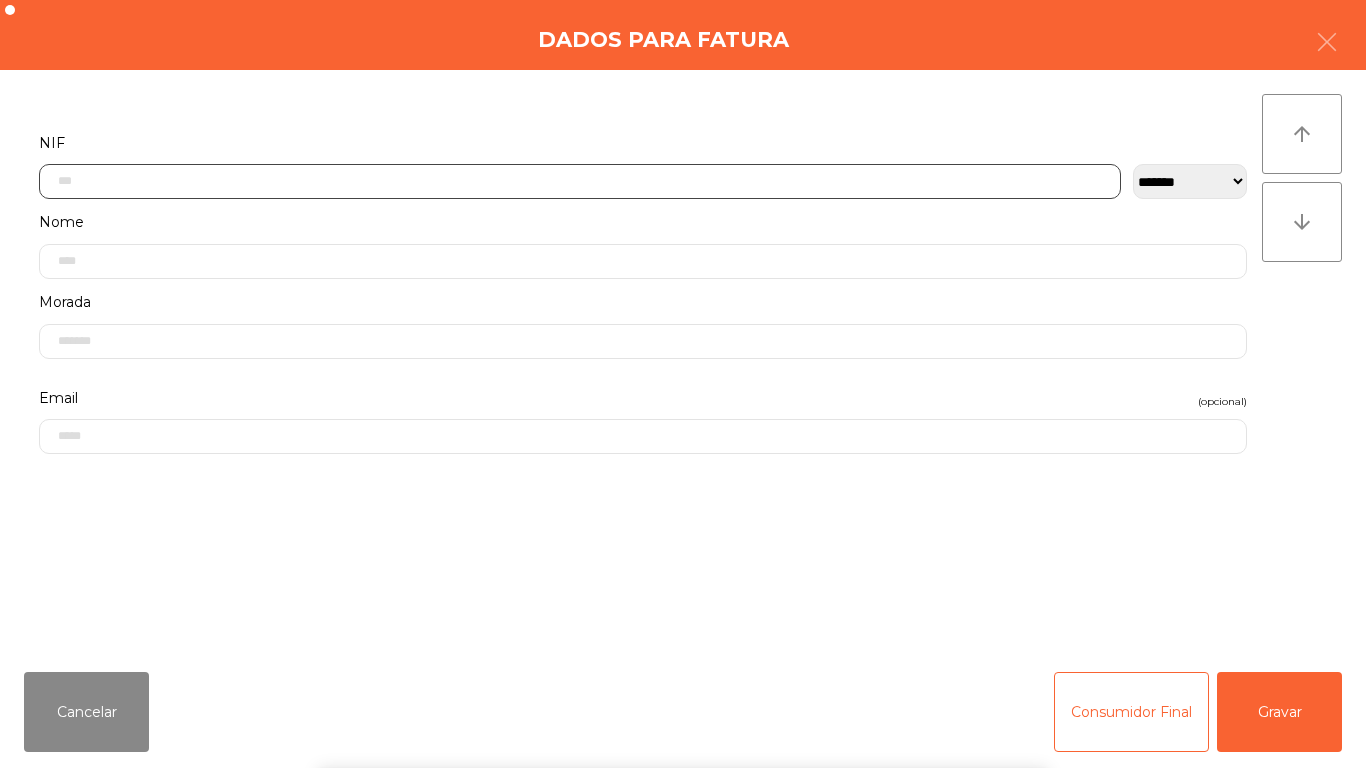 scroll, scrollTop: 122, scrollLeft: 0, axis: vertical 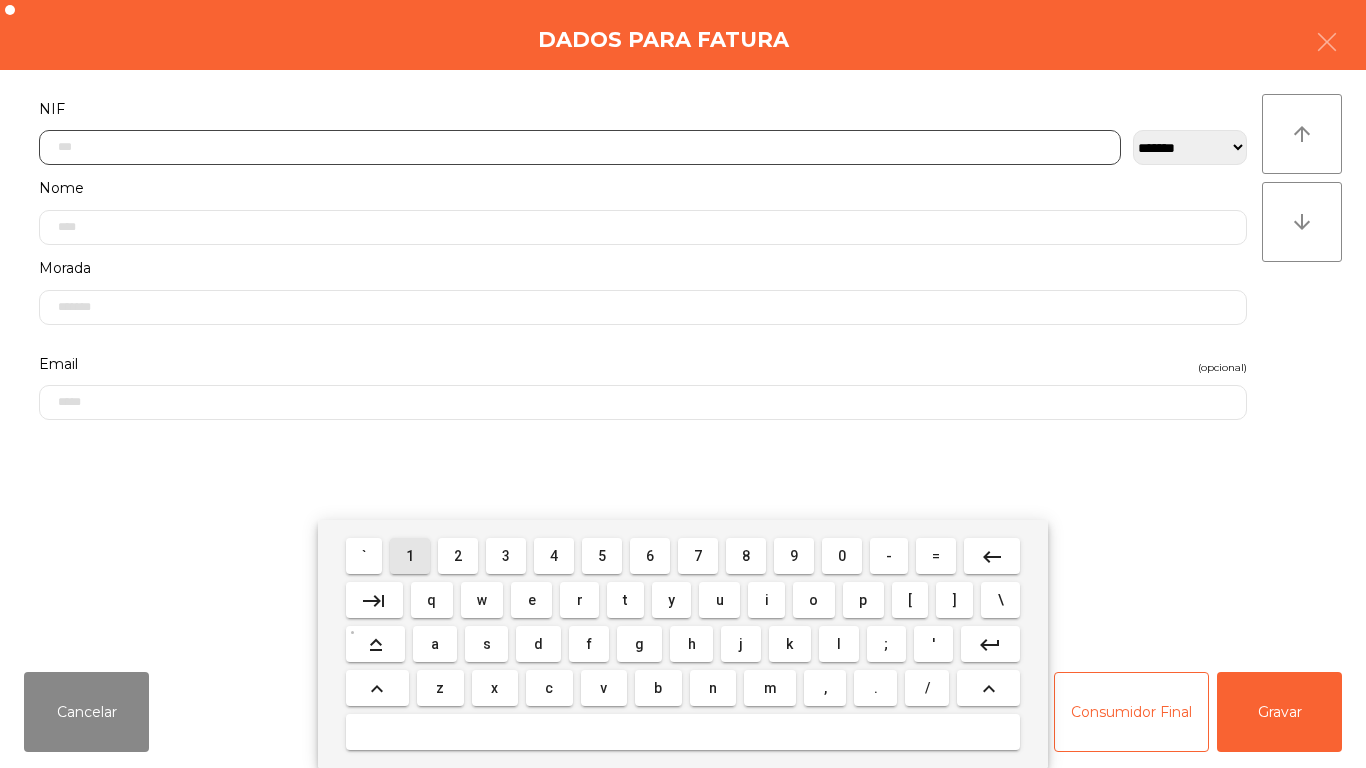click on "1" at bounding box center [410, 556] 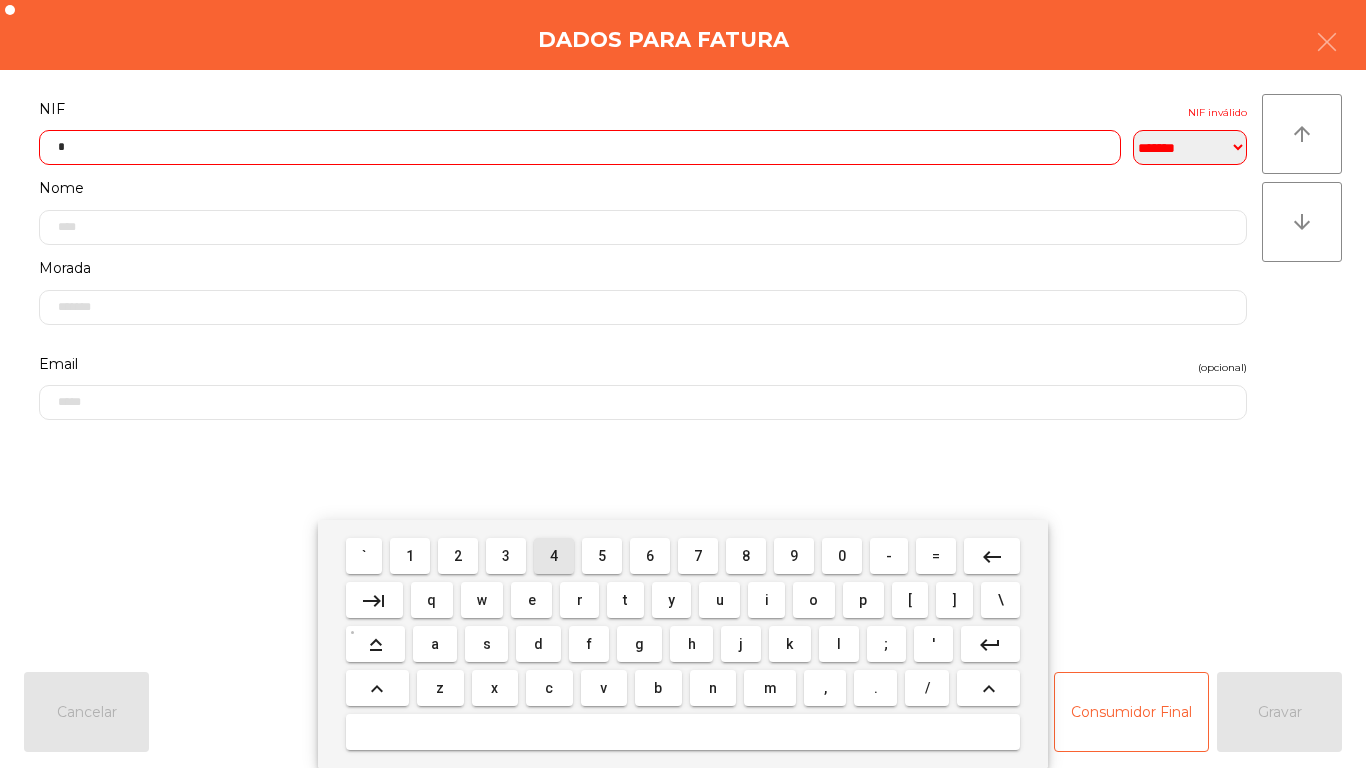 click on "4" at bounding box center (554, 556) 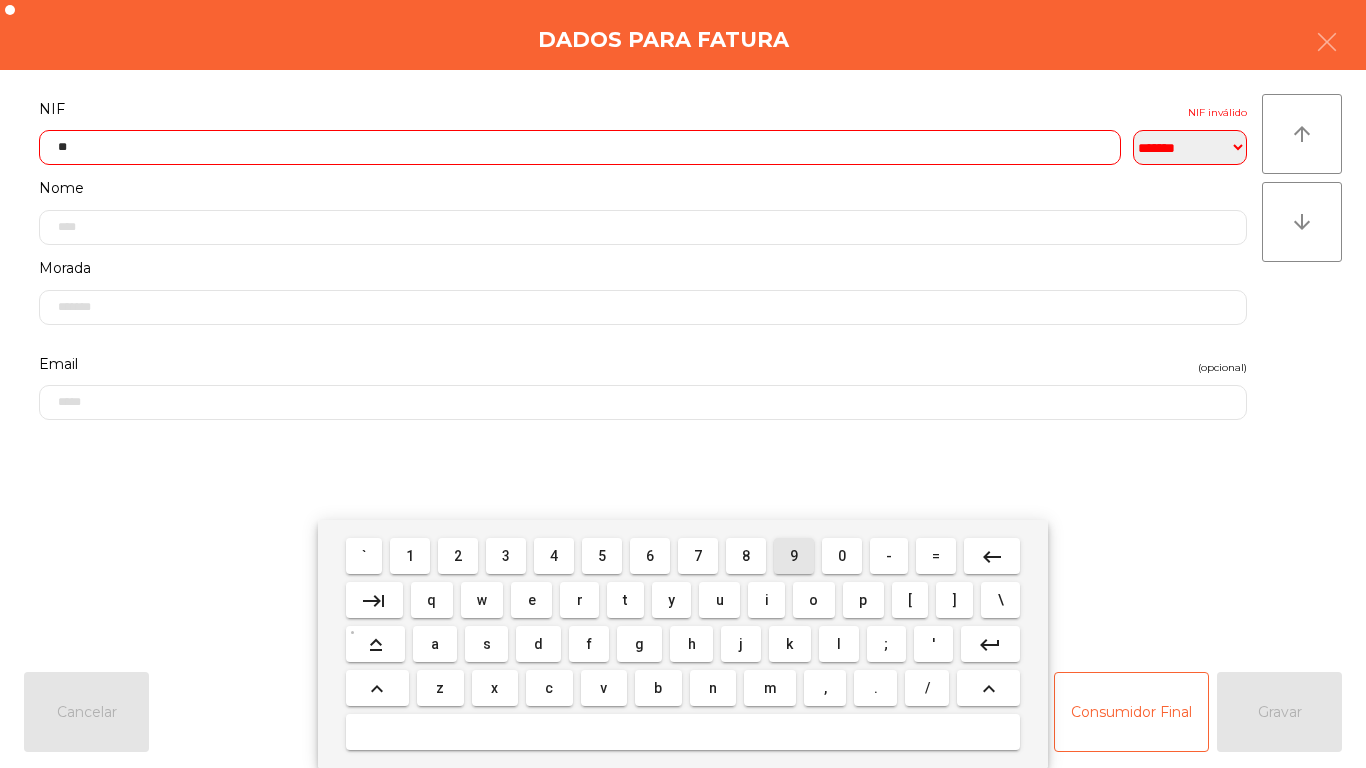 click on "9" at bounding box center (794, 556) 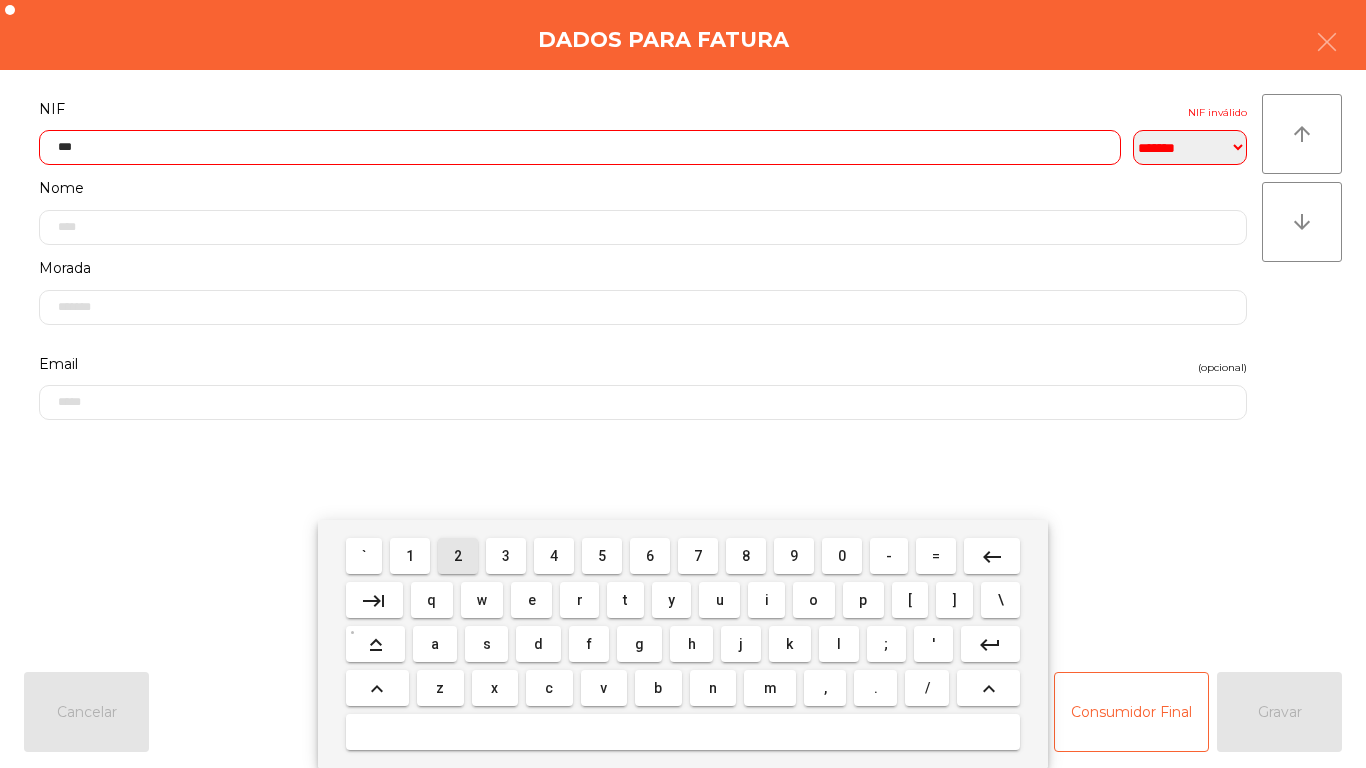 click on "2" at bounding box center (458, 556) 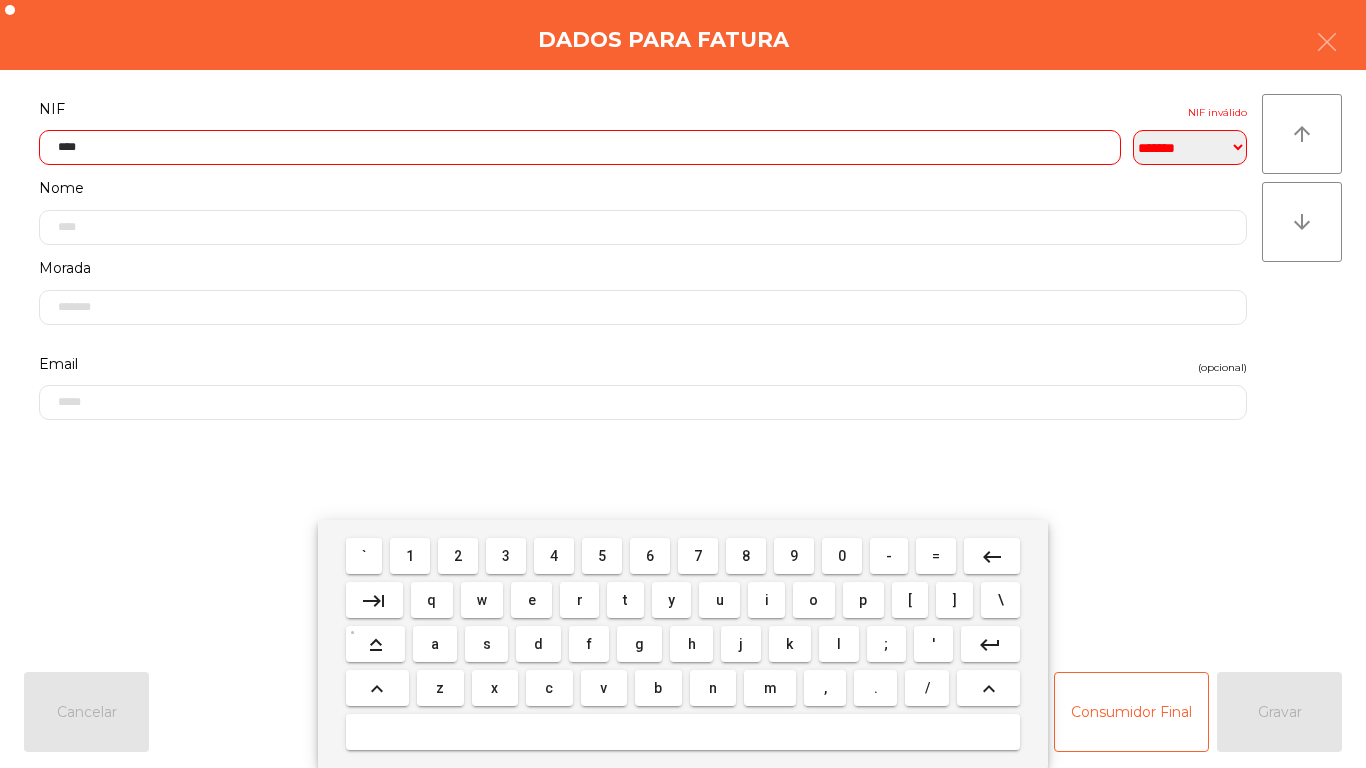 click on "0" at bounding box center [842, 556] 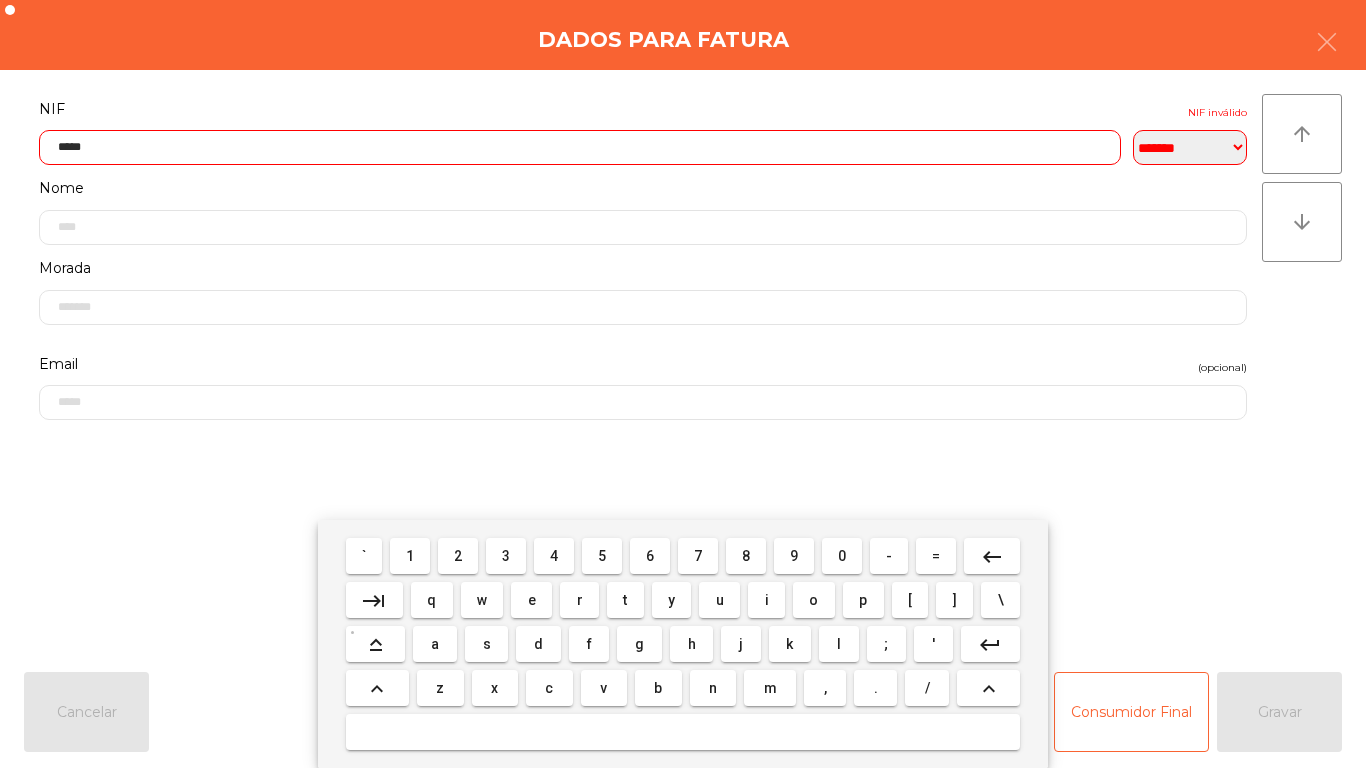 click on "8" at bounding box center [746, 556] 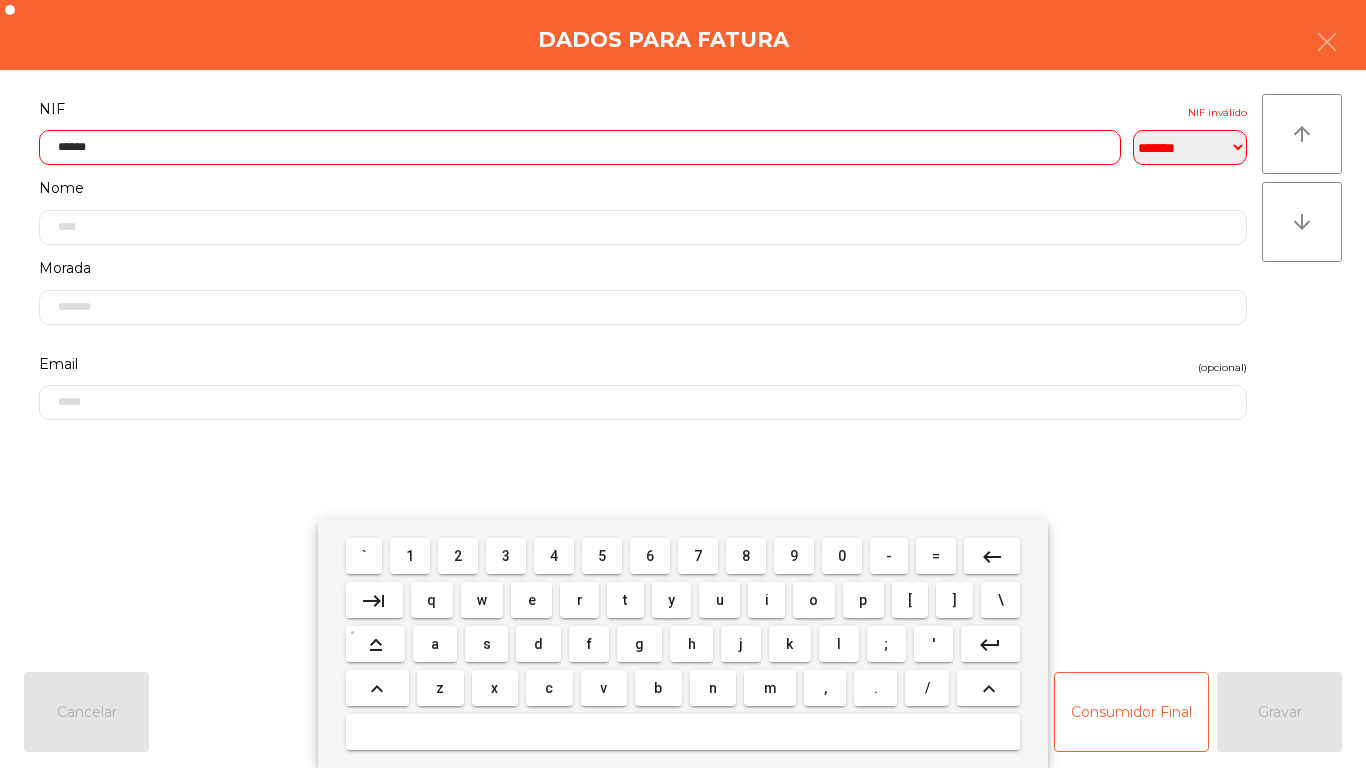 click on "4" at bounding box center [554, 556] 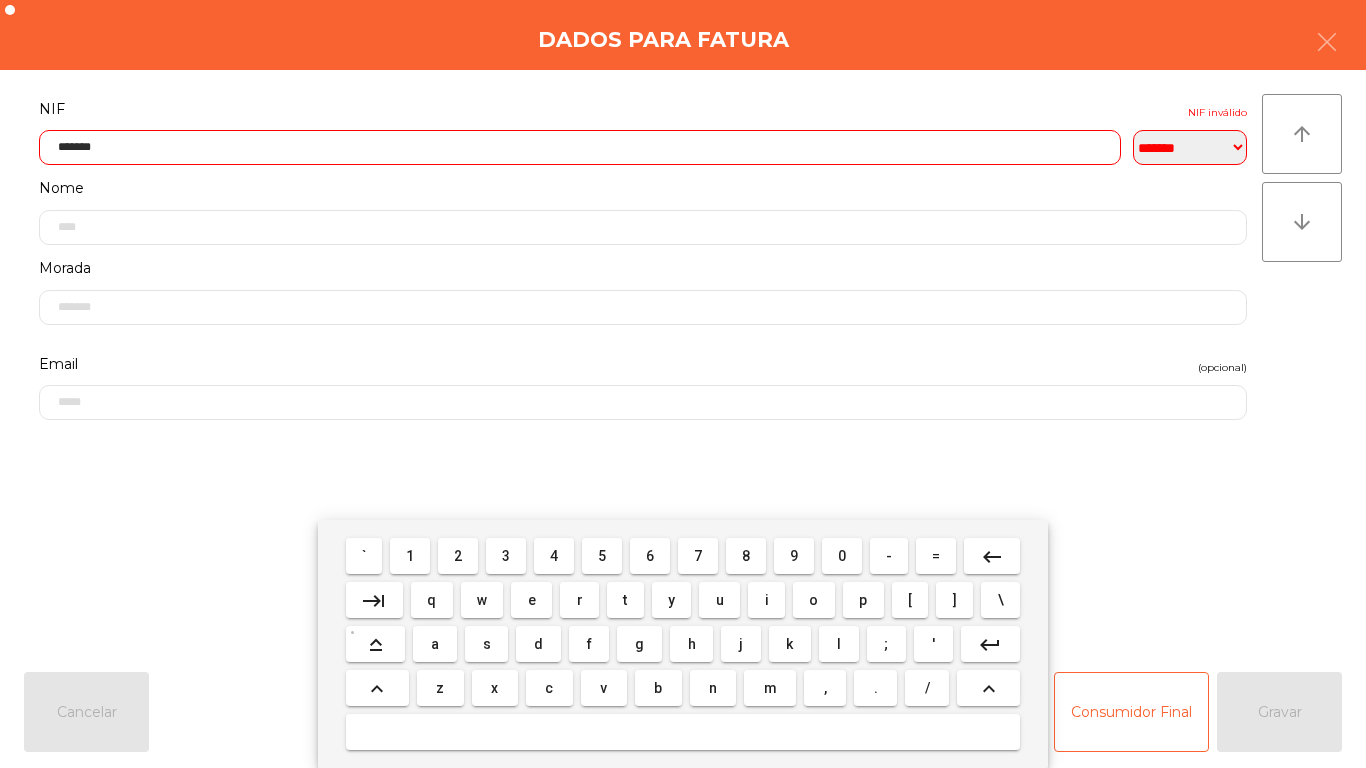click on "0" at bounding box center [842, 556] 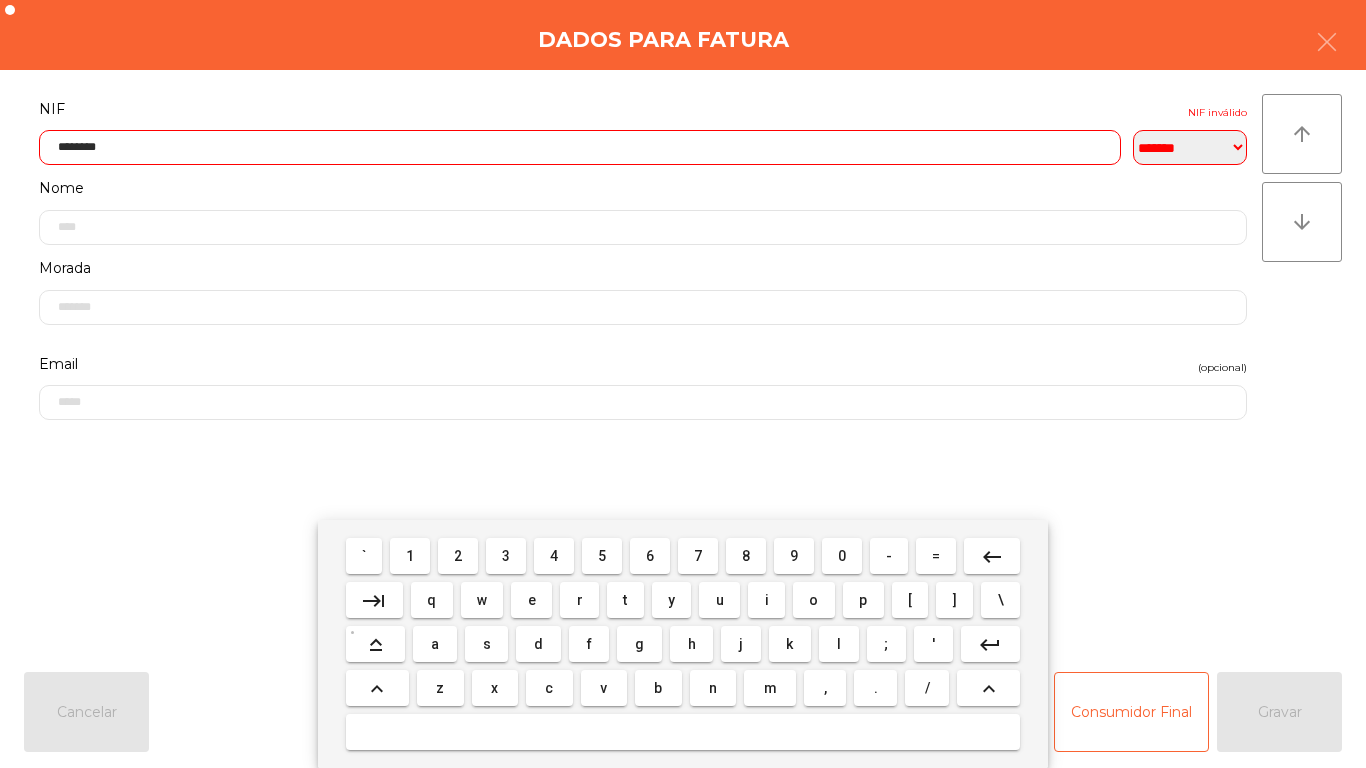 click on "5" at bounding box center (602, 556) 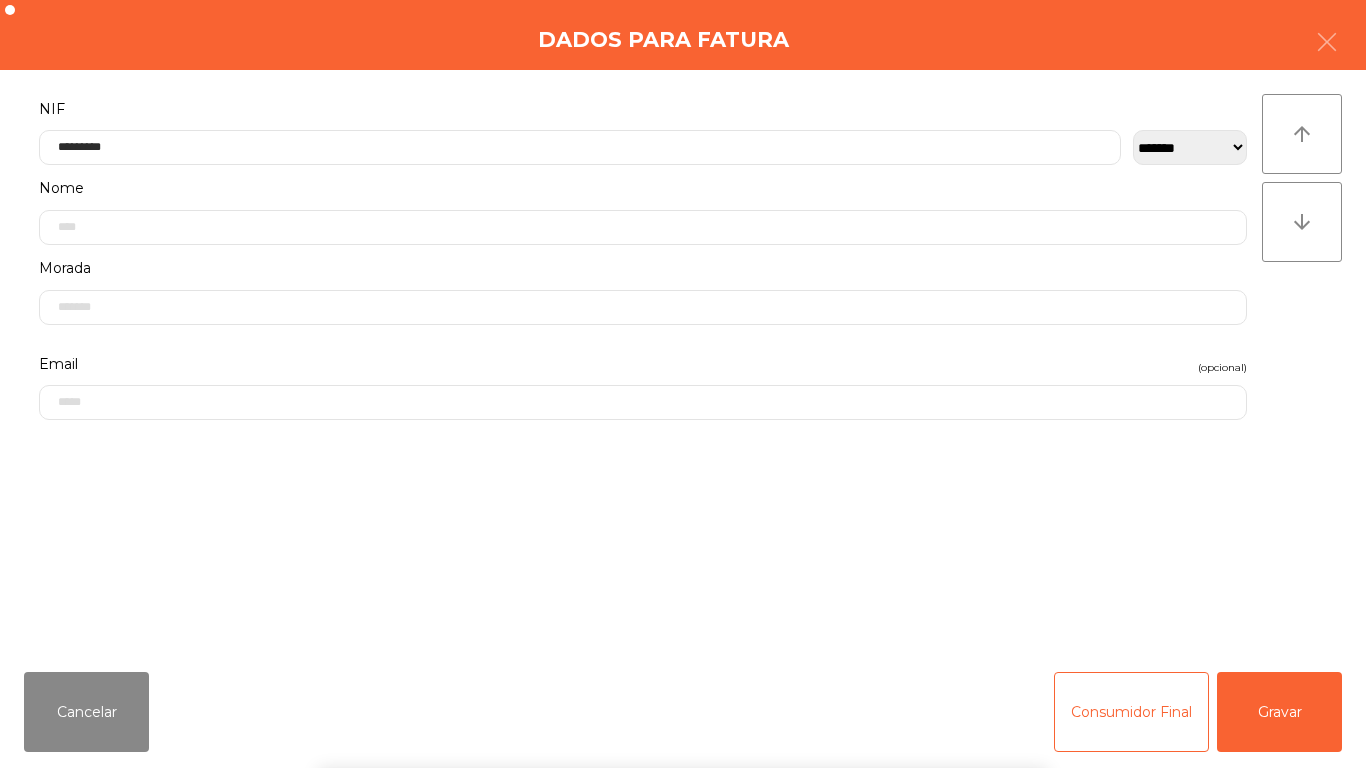 click on "` 1 2 3 4 5 6 7 8 9 0 - = keyboard_backspace keyboard_tab q w e r t y u i o p [ ] \ keyboard_capslock a s d f g h j k l ; ' keyboard_return keyboard_arrow_up z x c v b n m , . / keyboard_arrow_up" at bounding box center (683, 644) 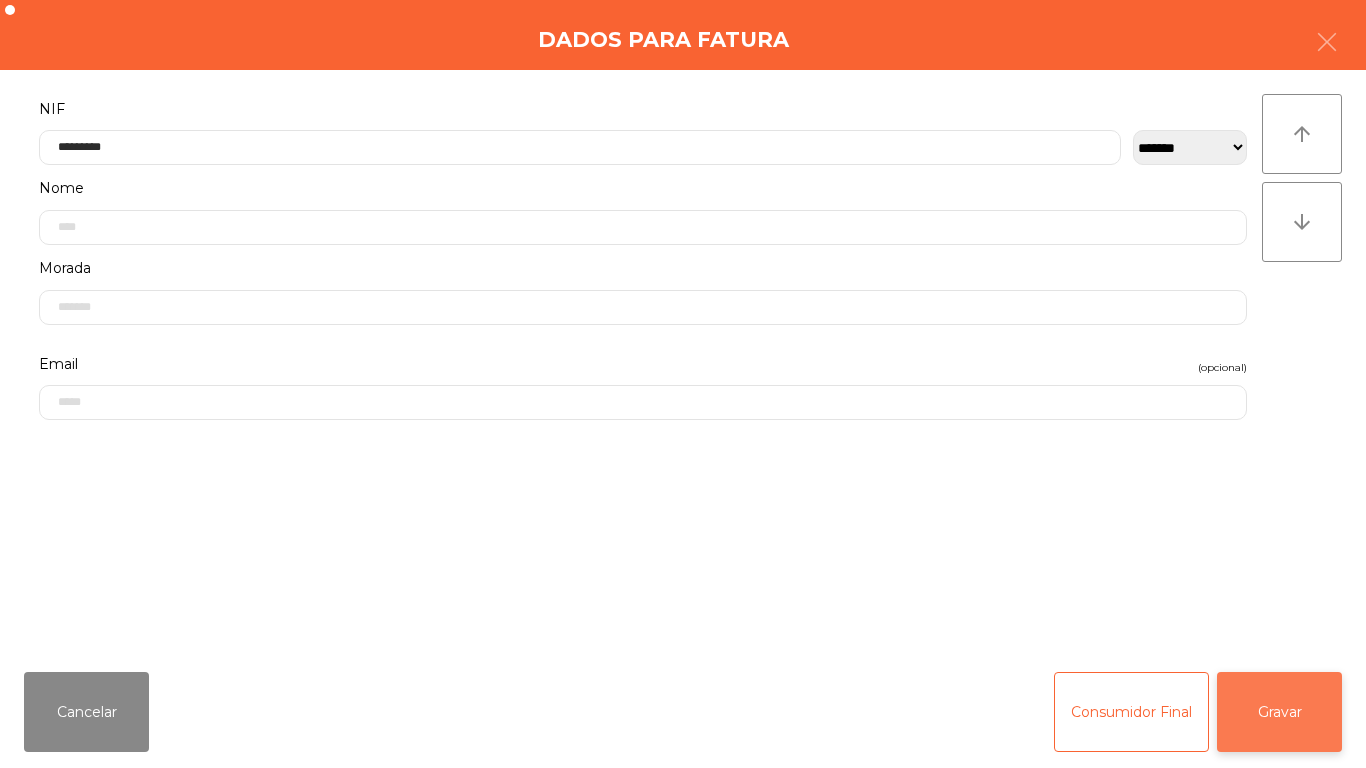 click on "Gravar" 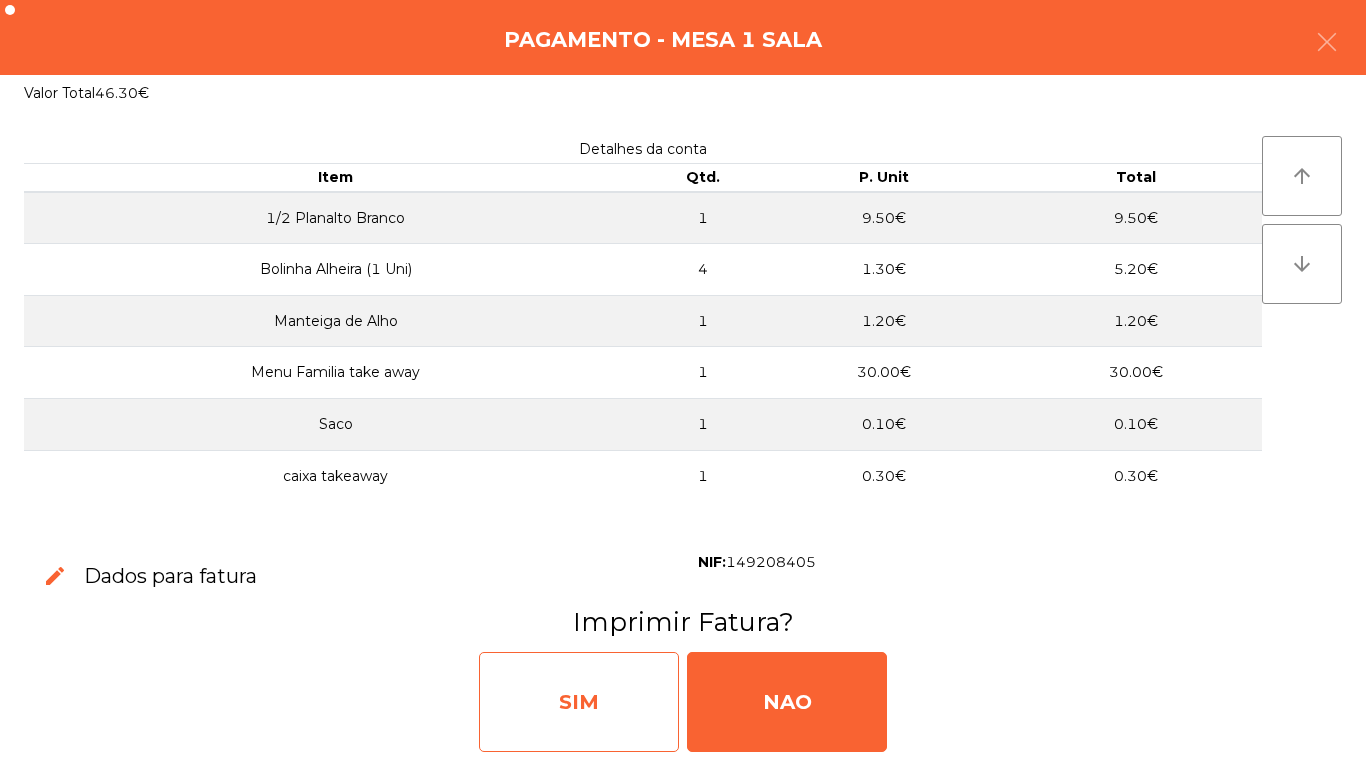 click on "SIM" 